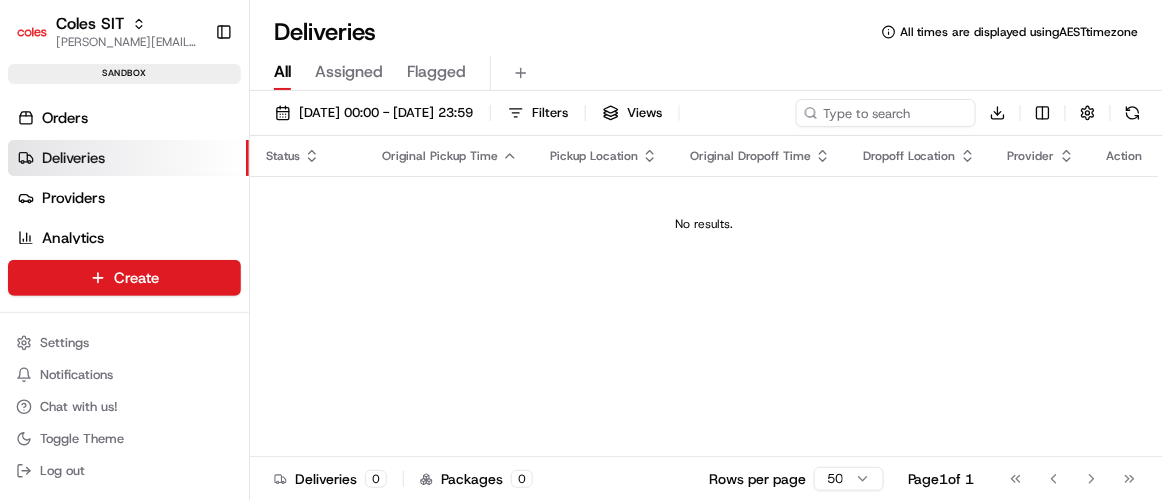 scroll, scrollTop: 0, scrollLeft: 0, axis: both 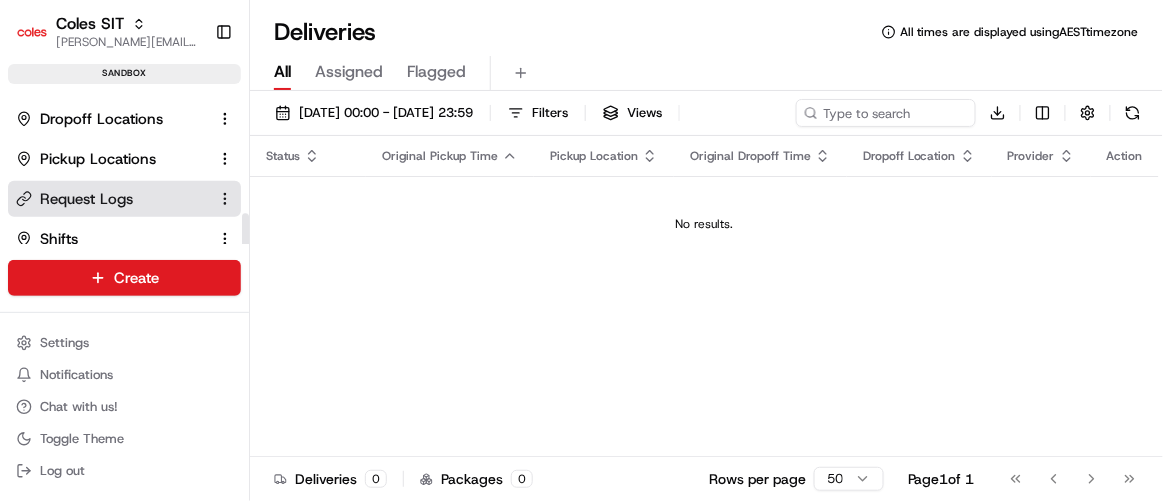 click on "Request Logs" at bounding box center [86, 199] 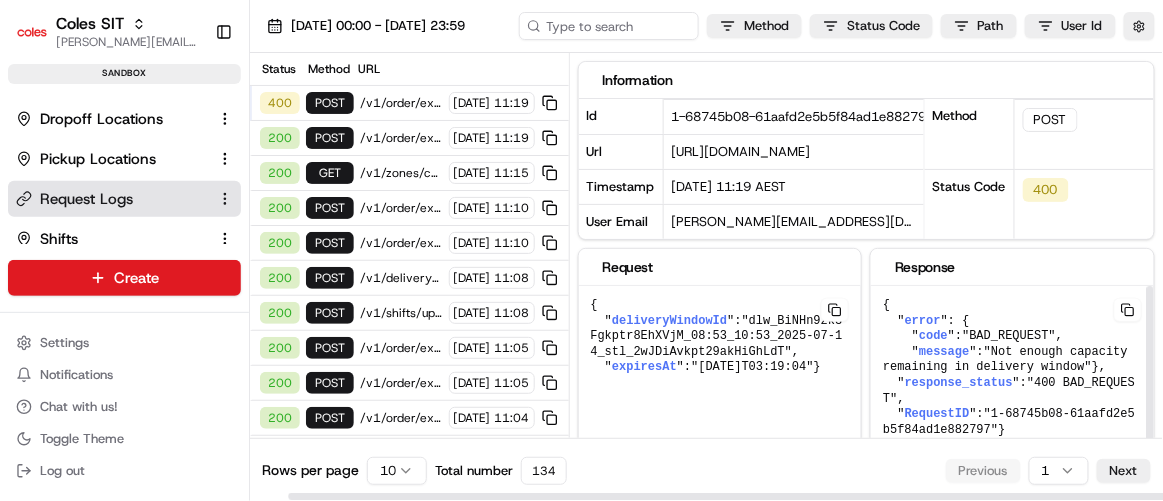 scroll, scrollTop: 0, scrollLeft: 0, axis: both 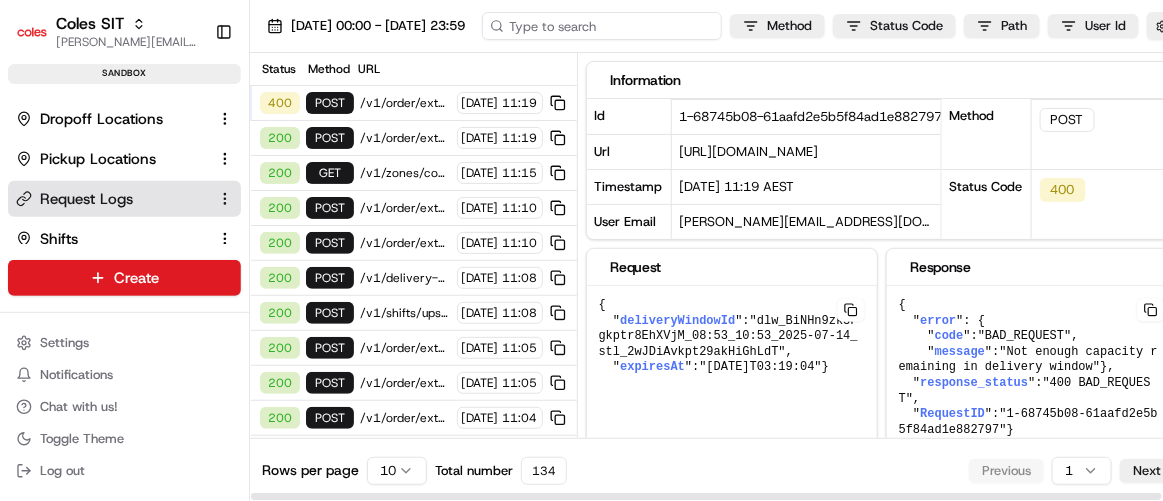 click at bounding box center [602, 26] 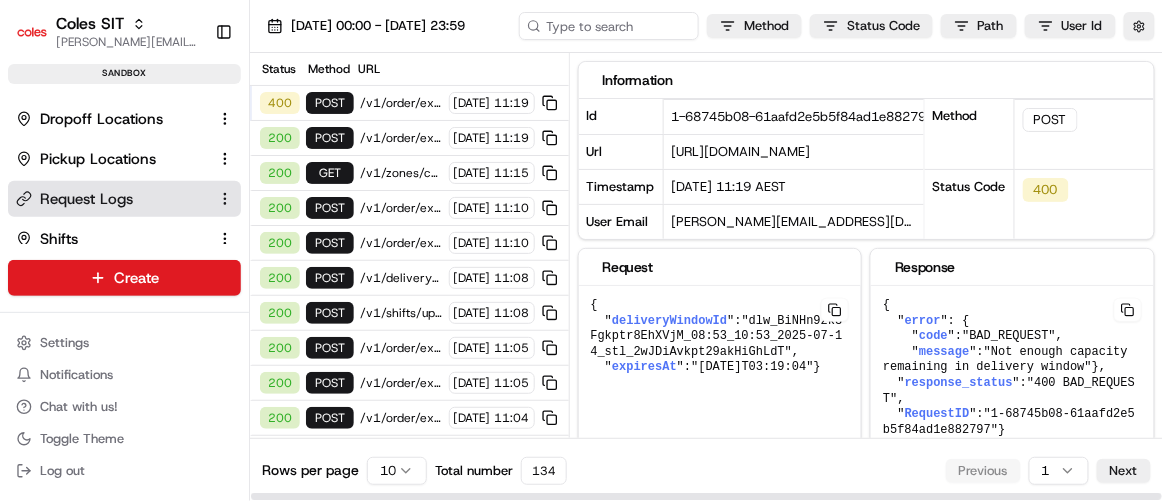 click on "/v1/order/external-identifier/216366009/delivery-window/book" at bounding box center (401, 103) 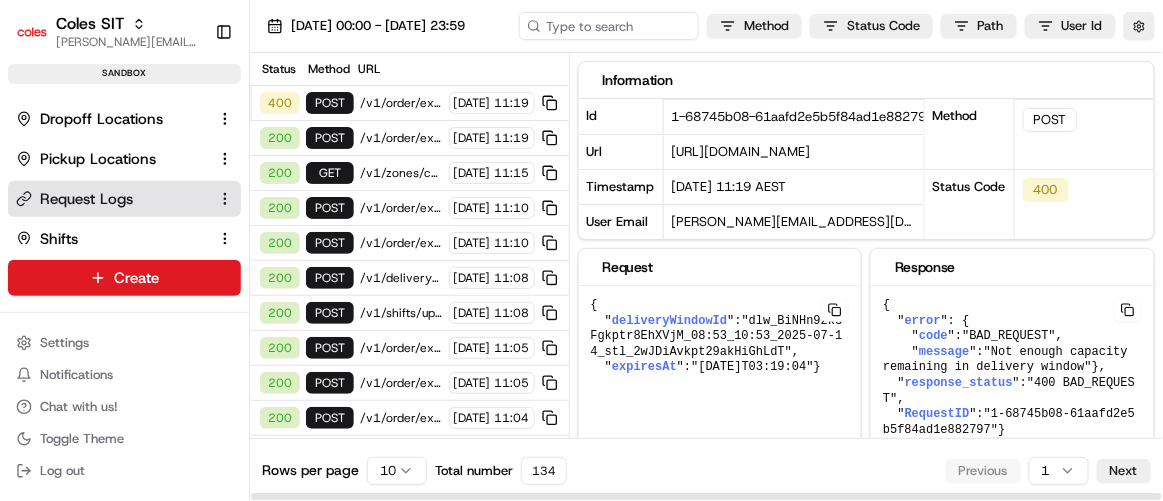 click on "https://api.sandbox.ap-southeast-2.usenash.com/v1/order/external-identifier/216366009/delivery-window/book" at bounding box center [741, 151] 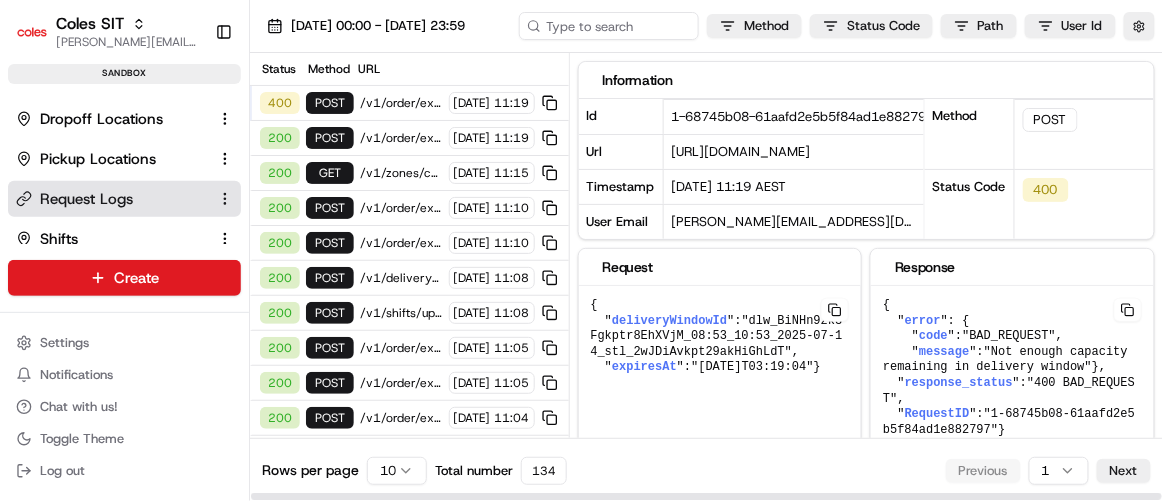 click on "https://api.sandbox.ap-southeast-2.usenash.com/v1/order/external-identifier/216366009/delivery-window/book" at bounding box center [741, 151] 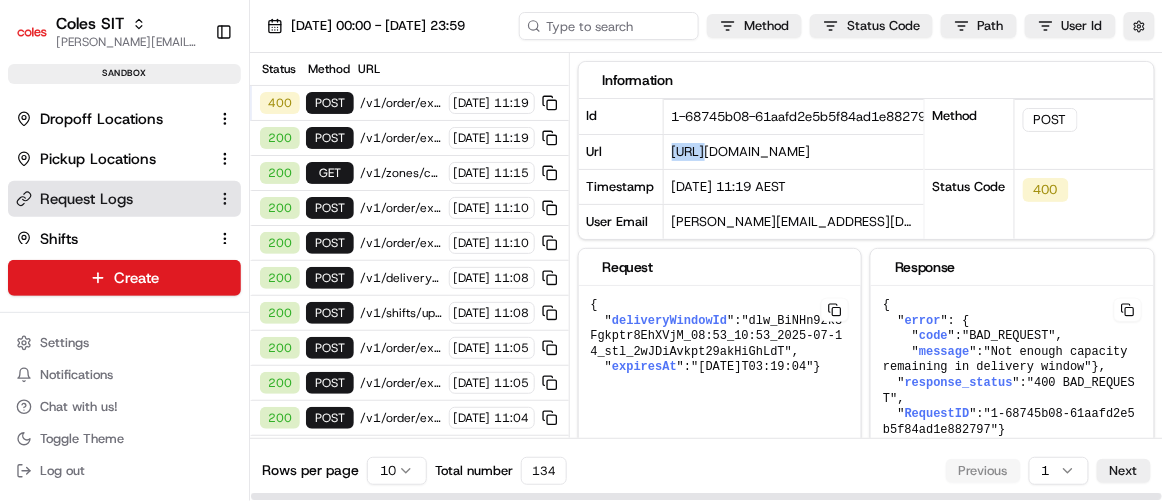 click on "https://api.sandbox.ap-southeast-2.usenash.com/v1/order/external-identifier/216366009/delivery-window/book" at bounding box center [741, 151] 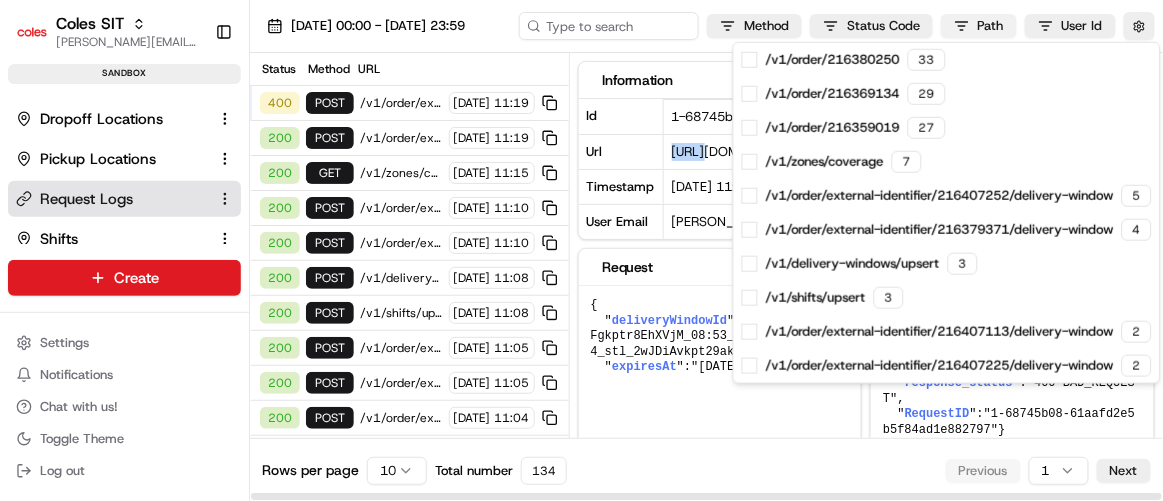 click on "Coles SIT ranjith.vadakkumthanni2@coles.com.au Toggle Sidebar sandbox Orders Deliveries Providers Analytics Favorites Zones Delivery Windows Dropoff Locations Pickup Locations Request Logs Shifts Webhooks Main Menu Members & Organization Organization Users Roles Preferences Customization Tracking Orchestration Automations Dispatch Strategy Optimization Strategy Locations Pickup Locations Dropoff Locations Zones Shifts Delivery Windows Billing Billing Integrations Notification Triggers Webhooks API Keys Request Logs Create Settings Notifications Chat with us! Toggle Theme Log out 14/07/2025 00:00 - 14/07/2025 23:59 Method Status Code Path User Id Status Method URL 400 POST /v1/order/external-identifier/216366009/delivery-window/book 14/07/2025 11:19 200 POST /v1/order/external-identifier/216366009/delivery-window 14/07/2025 11:19 200 GET /v1/zones/coverage?city_zipcode=Elsternwick_3185 14/07/2025 11:15 200 POST /v1/order/external-identifier/216407252/delivery-window/confirm 14/07/2025 11:10 200" at bounding box center [581, 250] 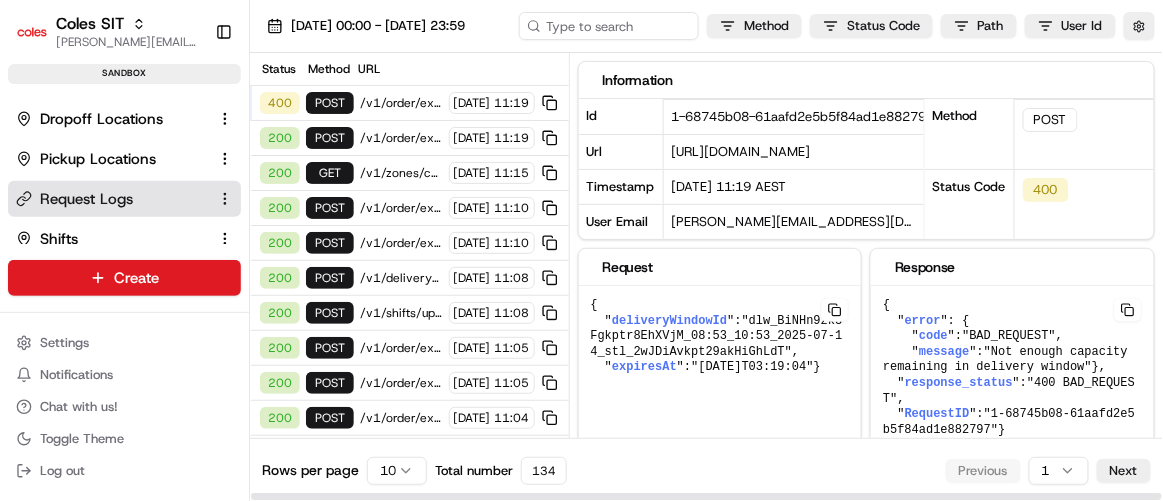 click on "Coles SIT ranjith.vadakkumthanni2@coles.com.au Toggle Sidebar sandbox Orders Deliveries Providers Analytics Favorites Zones Delivery Windows Dropoff Locations Pickup Locations Request Logs Shifts Webhooks Main Menu Members & Organization Organization Users Roles Preferences Customization Tracking Orchestration Automations Dispatch Strategy Optimization Strategy Locations Pickup Locations Dropoff Locations Zones Shifts Delivery Windows Billing Billing Integrations Notification Triggers Webhooks API Keys Request Logs Create Settings Notifications Chat with us! Toggle Theme Log out 14/07/2025 00:00 - 14/07/2025 23:59 Method Status Code Path User Id Status Method URL 400 POST /v1/order/external-identifier/216366009/delivery-window/book 14/07/2025 11:19 200 POST /v1/order/external-identifier/216366009/delivery-window 14/07/2025 11:19 200 GET /v1/zones/coverage?city_zipcode=Elsternwick_3185 14/07/2025 11:15 200 POST /v1/order/external-identifier/216407252/delivery-window/confirm 14/07/2025 11:10 200" at bounding box center [581, 250] 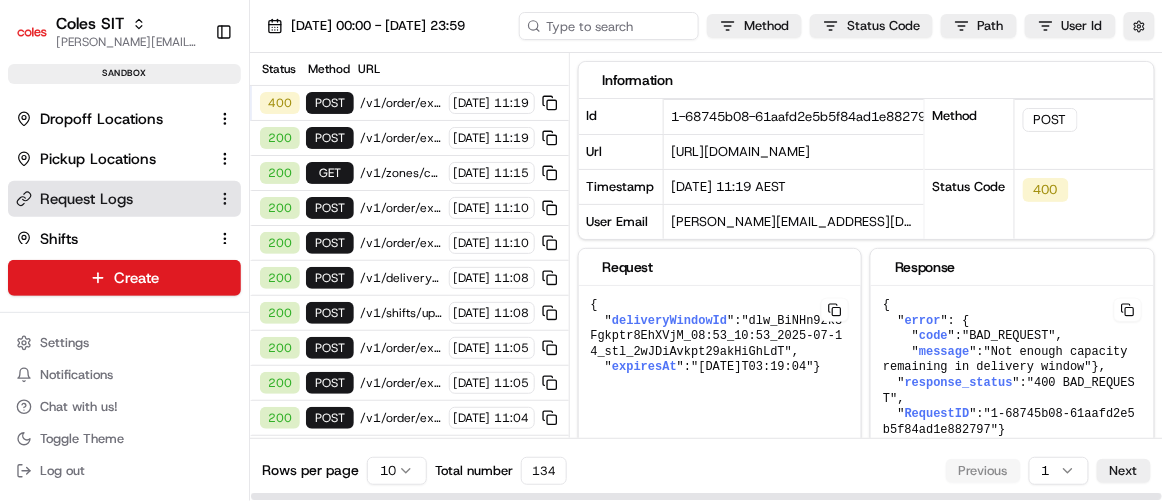 drag, startPoint x: 683, startPoint y: 145, endPoint x: 939, endPoint y: 153, distance: 256.12497 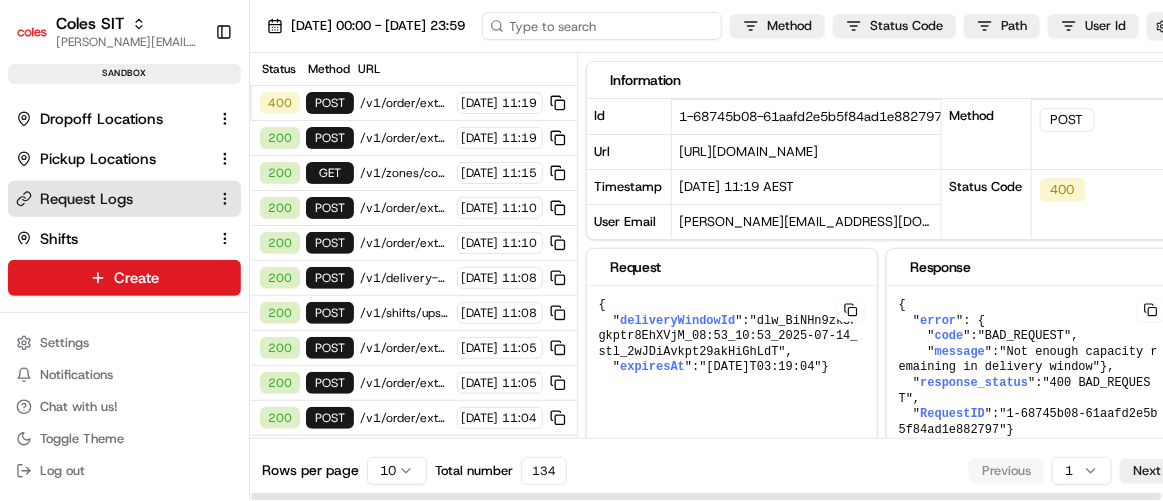 click at bounding box center [602, 26] 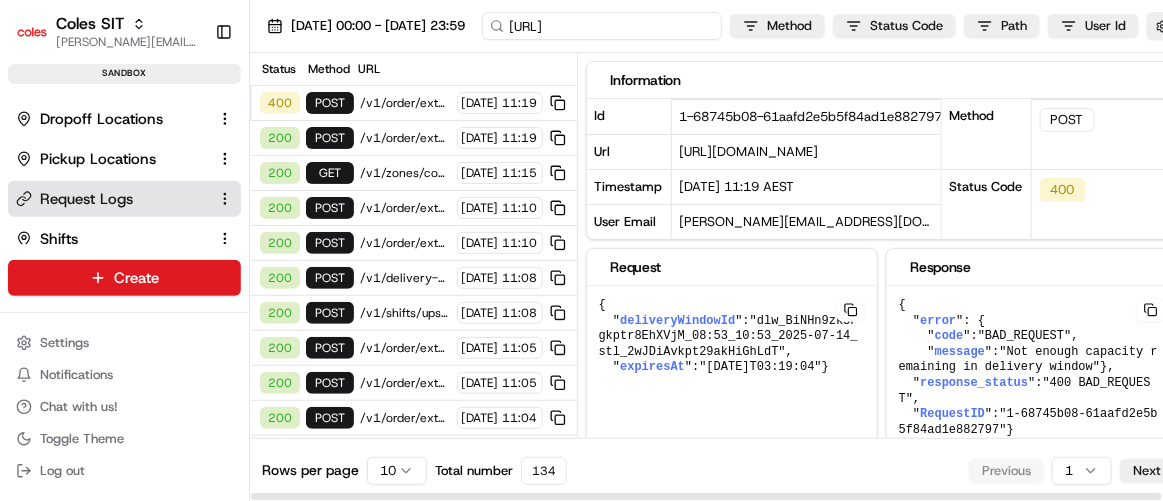 scroll, scrollTop: 0, scrollLeft: 50, axis: horizontal 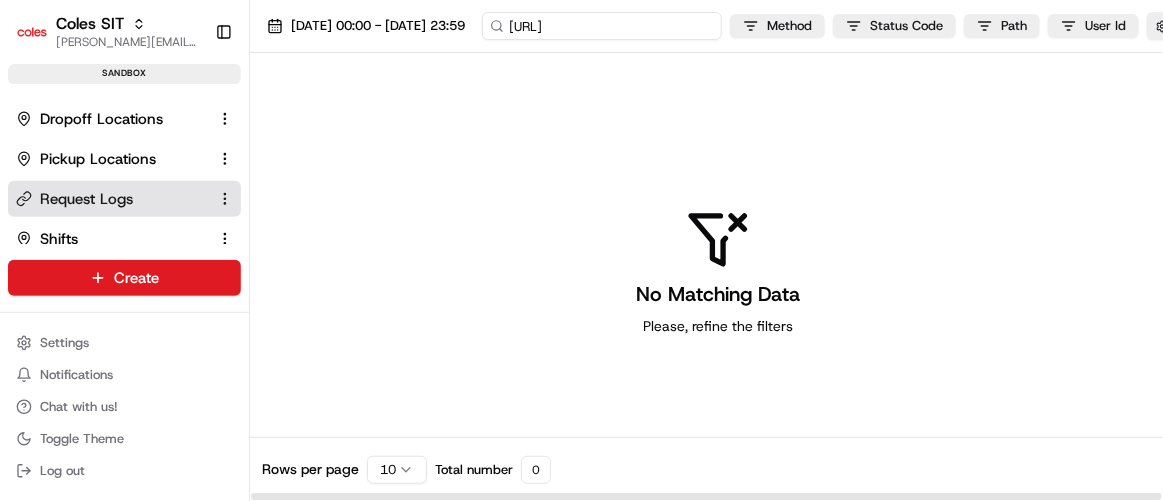 click on "https://api.sandbox.ap-southeast-2.usenas" at bounding box center [602, 26] 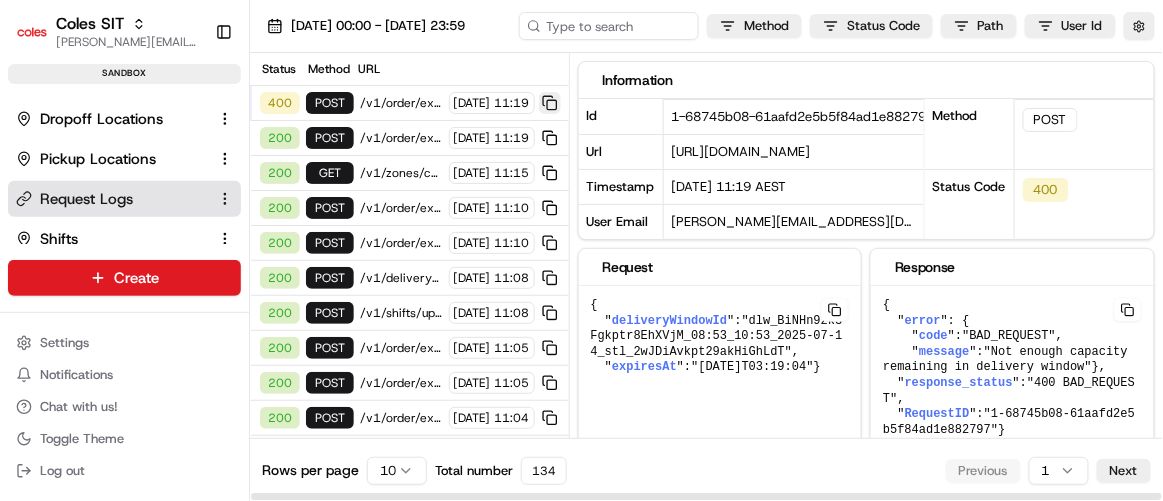 click at bounding box center [550, 103] 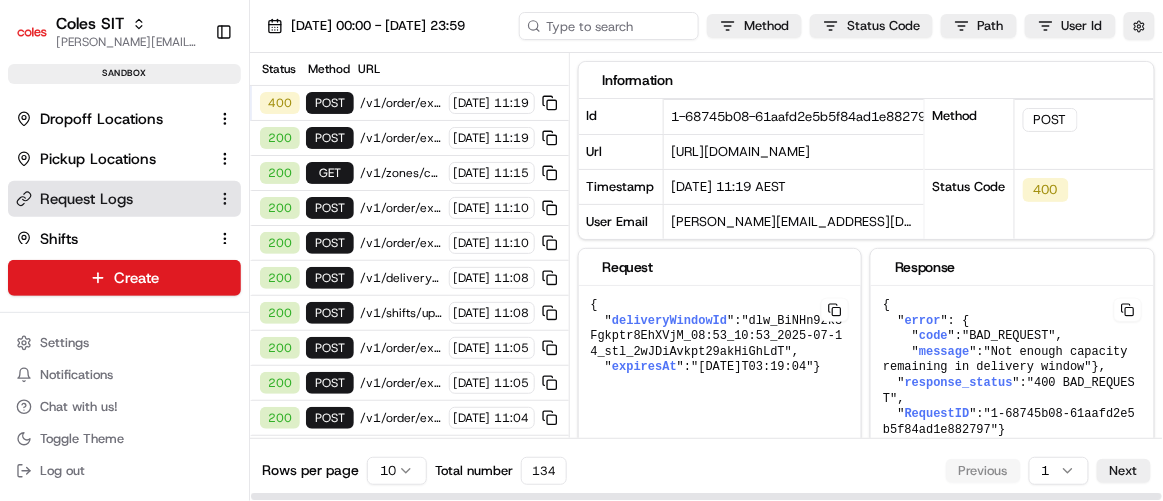 click on "400 POST /v1/order/external-identifier/216366009/delivery-window/book 14/07/2025 11:19" at bounding box center [409, 103] 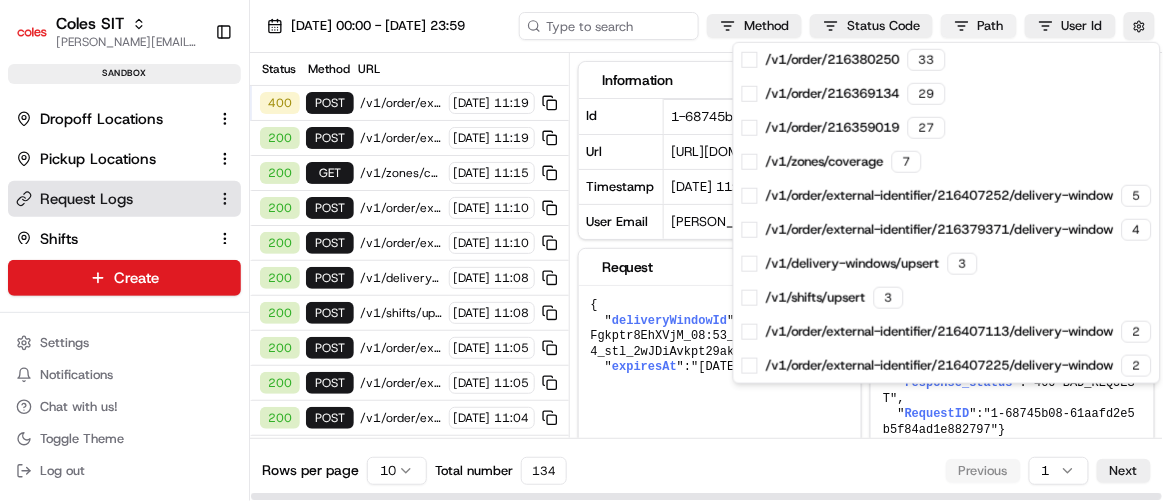 click on "Coles SIT ranjith.vadakkumthanni2@coles.com.au Toggle Sidebar sandbox Orders Deliveries Providers Analytics Favorites Zones Delivery Windows Dropoff Locations Pickup Locations Request Logs Shifts Webhooks Main Menu Members & Organization Organization Users Roles Preferences Customization Tracking Orchestration Automations Dispatch Strategy Optimization Strategy Locations Pickup Locations Dropoff Locations Zones Shifts Delivery Windows Billing Billing Integrations Notification Triggers Webhooks API Keys Request Logs Create Settings Notifications Chat with us! Toggle Theme Log out 14/07/2025 00:00 - 14/07/2025 23:59 Method Status Code Path User Id Status Method URL 400 POST /v1/order/external-identifier/216366009/delivery-window/book 14/07/2025 11:19 200 POST /v1/order/external-identifier/216366009/delivery-window 14/07/2025 11:19 200 GET /v1/zones/coverage?city_zipcode=Elsternwick_3185 14/07/2025 11:15 200 POST /v1/order/external-identifier/216407252/delivery-window/confirm 14/07/2025 11:10 200" at bounding box center (581, 250) 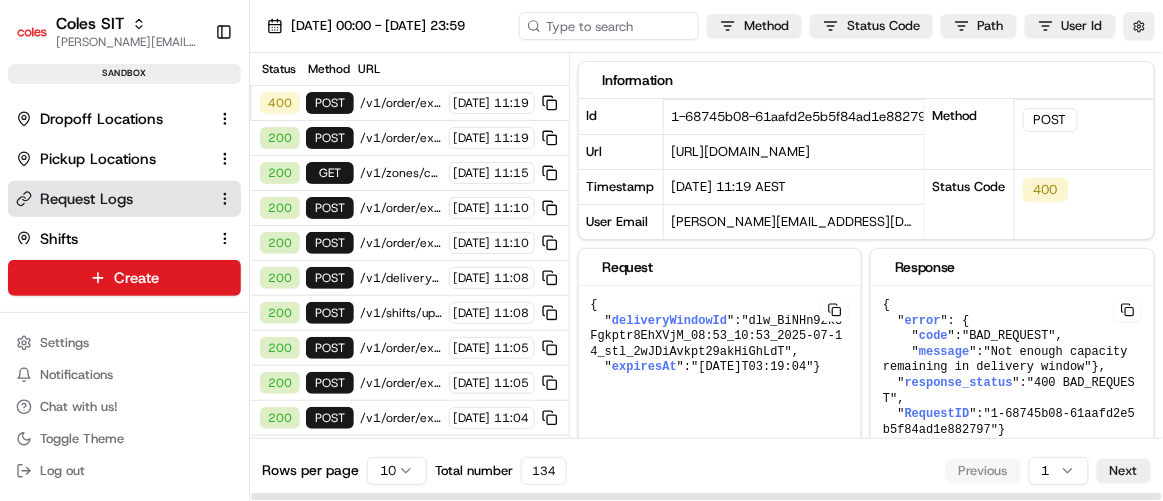 click on "Coles SIT ranjith.vadakkumthanni2@coles.com.au Toggle Sidebar sandbox Orders Deliveries Providers Analytics Favorites Zones Delivery Windows Dropoff Locations Pickup Locations Request Logs Shifts Webhooks Main Menu Members & Organization Organization Users Roles Preferences Customization Tracking Orchestration Automations Dispatch Strategy Optimization Strategy Locations Pickup Locations Dropoff Locations Zones Shifts Delivery Windows Billing Billing Integrations Notification Triggers Webhooks API Keys Request Logs Create Settings Notifications Chat with us! Toggle Theme Log out 14/07/2025 00:00 - 14/07/2025 23:59 Method Status Code Path User Id Status Method URL 400 POST /v1/order/external-identifier/216366009/delivery-window/book 14/07/2025 11:19 200 POST /v1/order/external-identifier/216366009/delivery-window 14/07/2025 11:19 200 GET /v1/zones/coverage?city_zipcode=Elsternwick_3185 14/07/2025 11:15 200 POST /v1/order/external-identifier/216407252/delivery-window/confirm 14/07/2025 11:10 200" at bounding box center (581, 250) 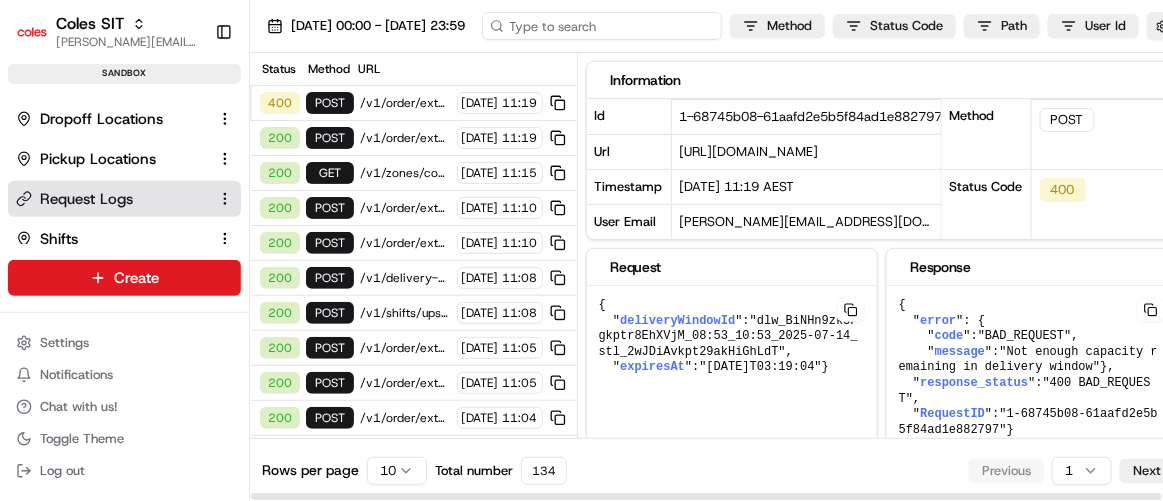 click at bounding box center (602, 26) 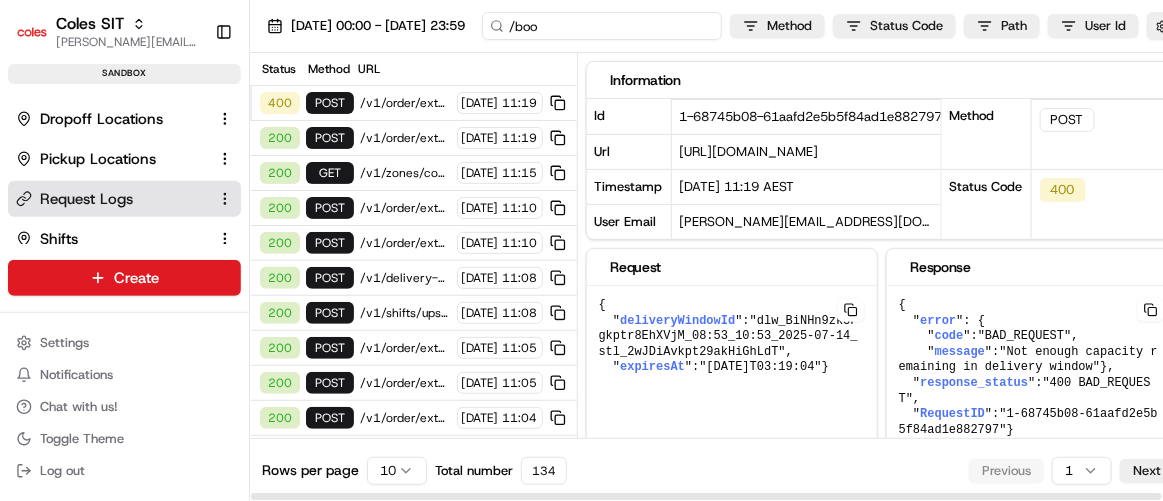 type on "/book" 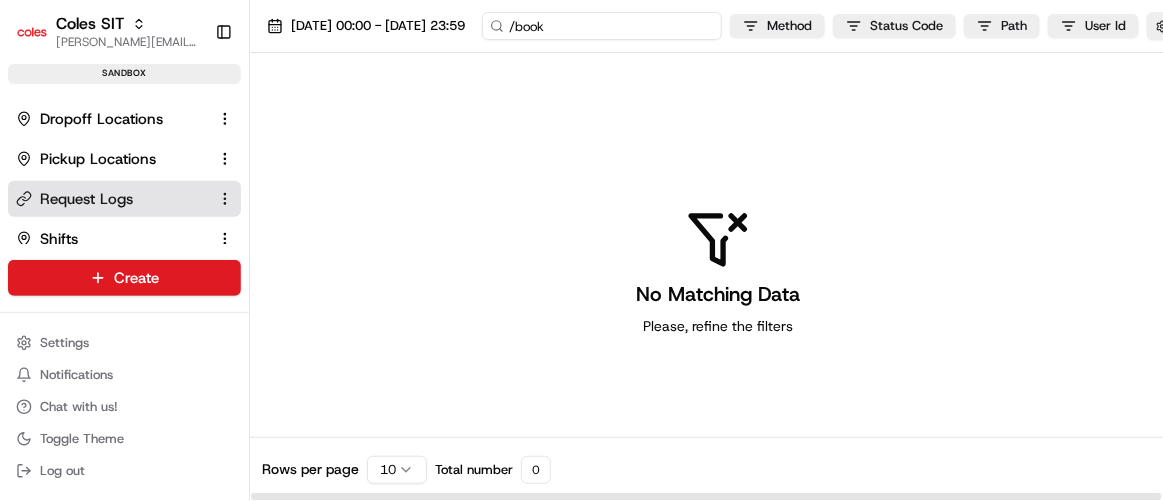 click on "/book" at bounding box center [602, 26] 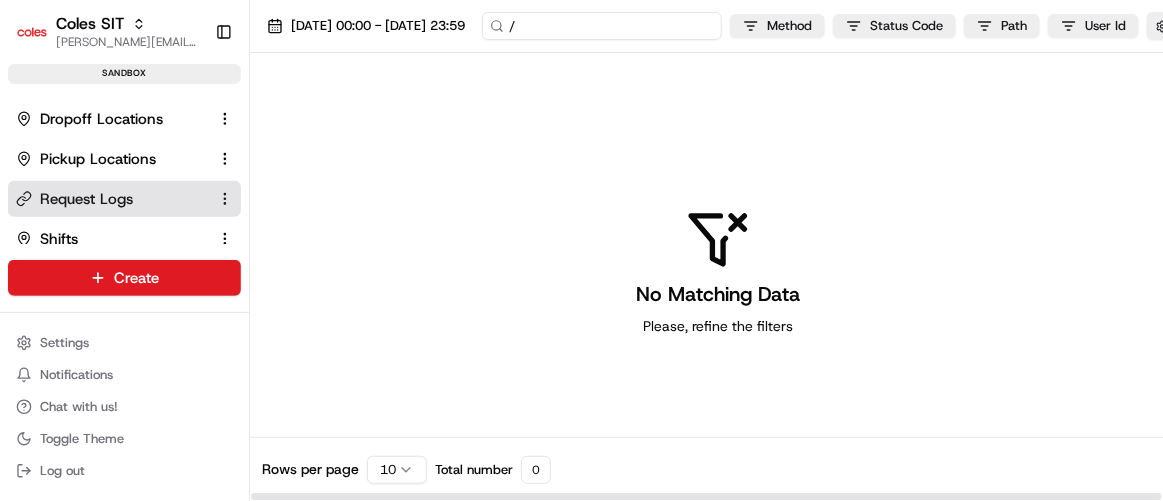 type 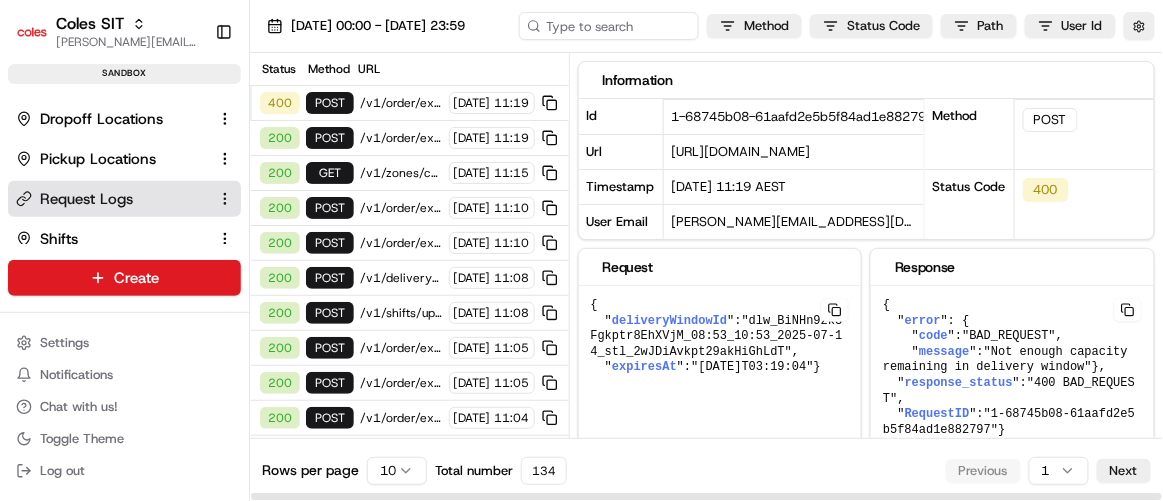 click on "400 POST /v1/order/external-identifier/216366009/delivery-window/book 14/07/2025 11:19" at bounding box center (409, 103) 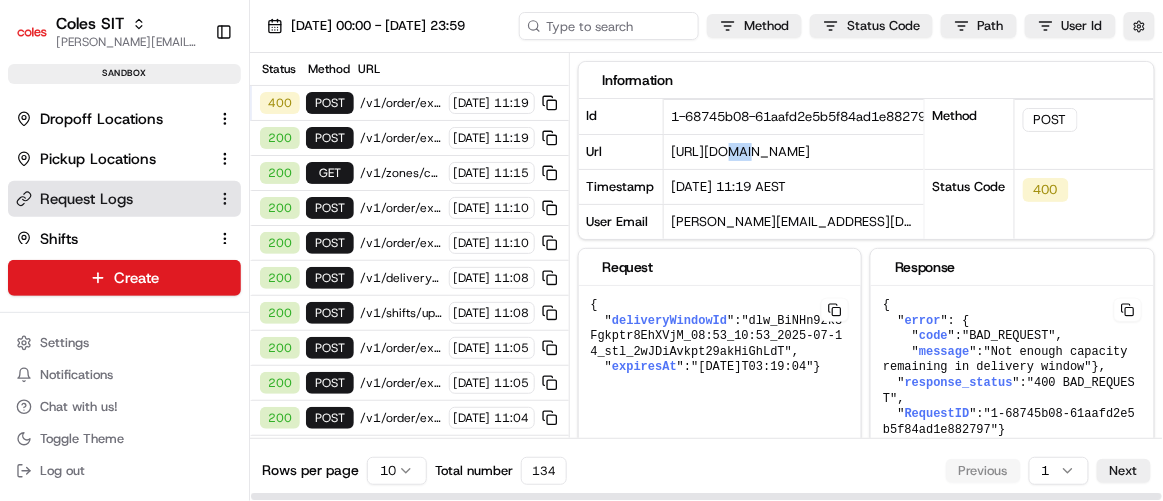 click on "https://api.sandbox.ap-southeast-2.usenash.com/v1/order/external-identifier/216366009/delivery-window/book" at bounding box center [741, 151] 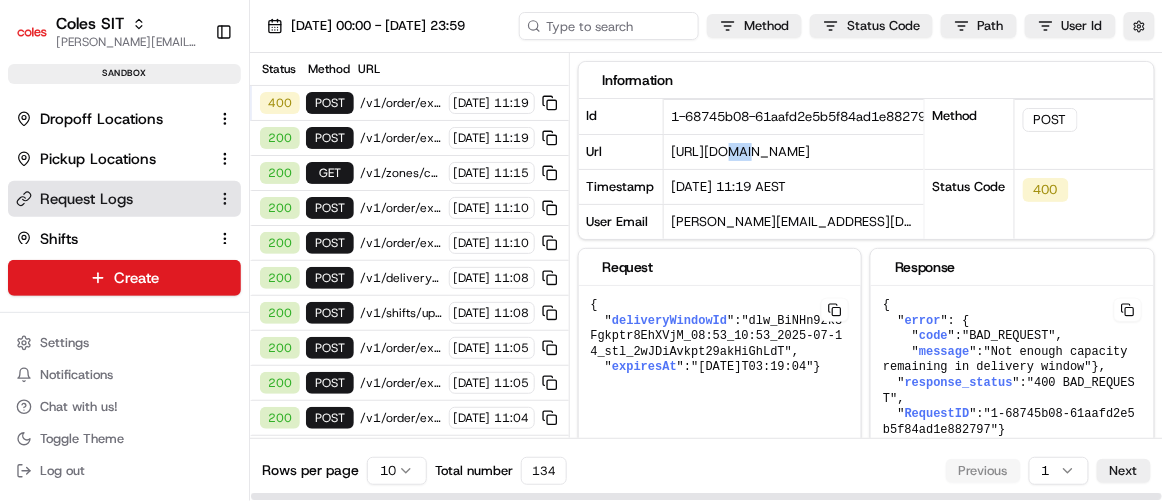 drag, startPoint x: 686, startPoint y: 155, endPoint x: 946, endPoint y: 148, distance: 260.0942 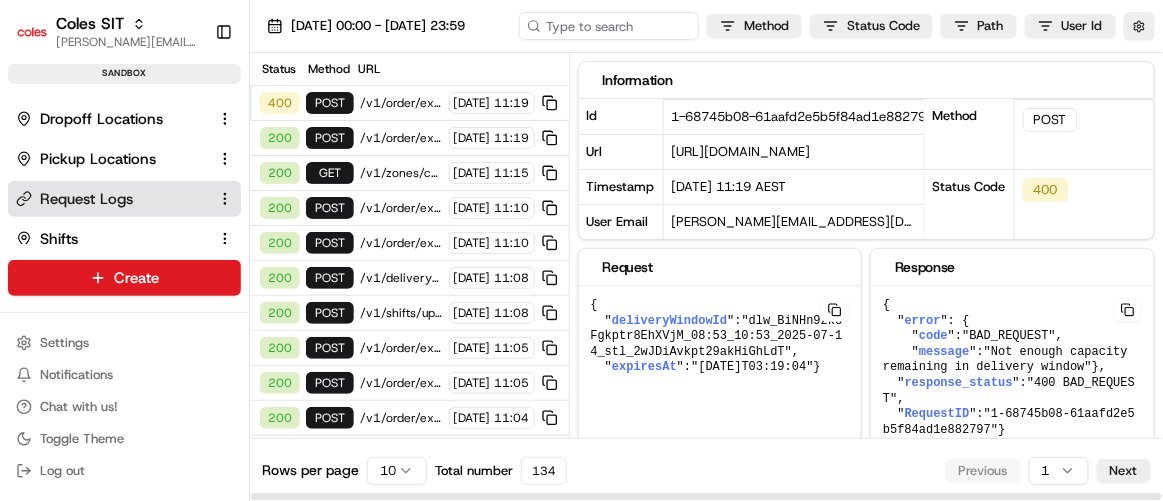 click on "https://api.sandbox.ap-southeast-2.usenash.com/v1/order/external-identifier/216366009/delivery-window/book" at bounding box center (741, 151) 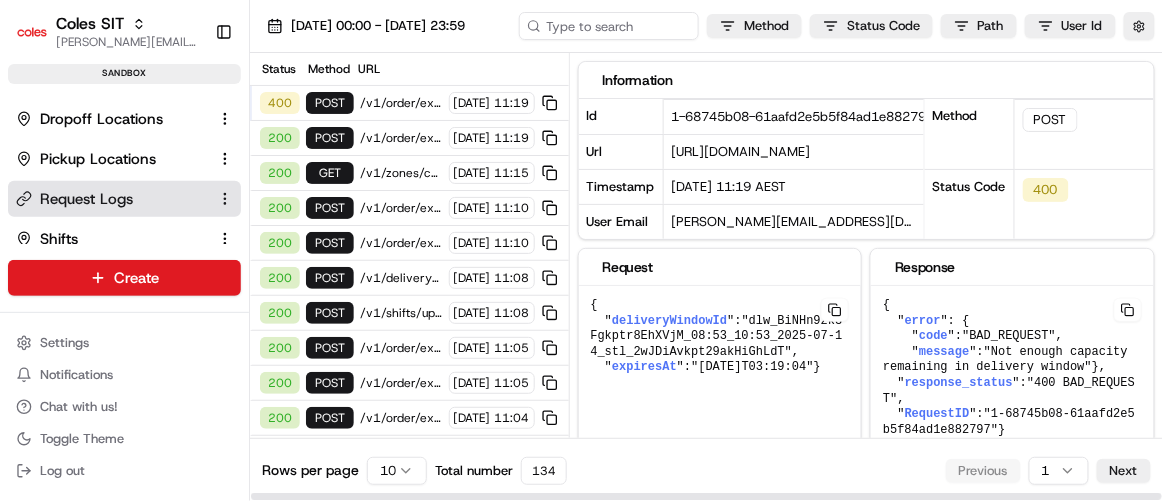 click on "[PERSON_NAME][EMAIL_ADDRESS][DOMAIN_NAME]" at bounding box center (834, 221) 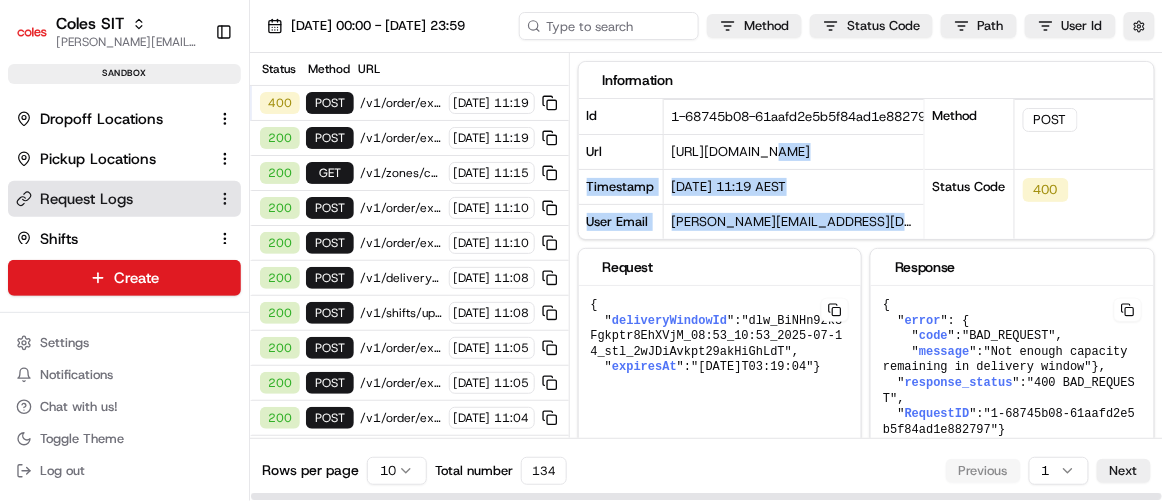 drag, startPoint x: 762, startPoint y: 141, endPoint x: 957, endPoint y: 154, distance: 195.43285 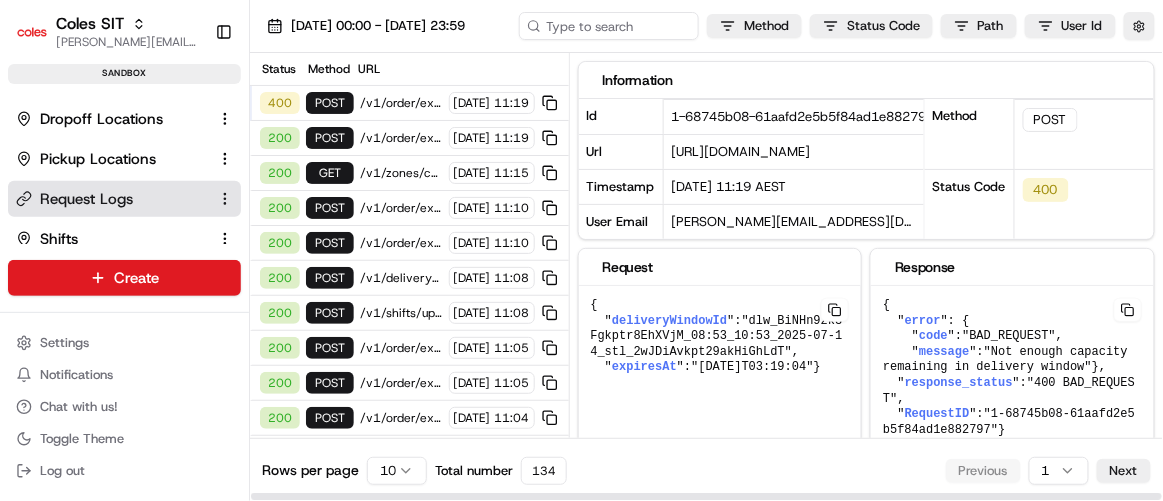 click on "https://api.sandbox.ap-southeast-2.usenash.com/v1/order/external-identifier/216366009/delivery-window/book" at bounding box center (741, 151) 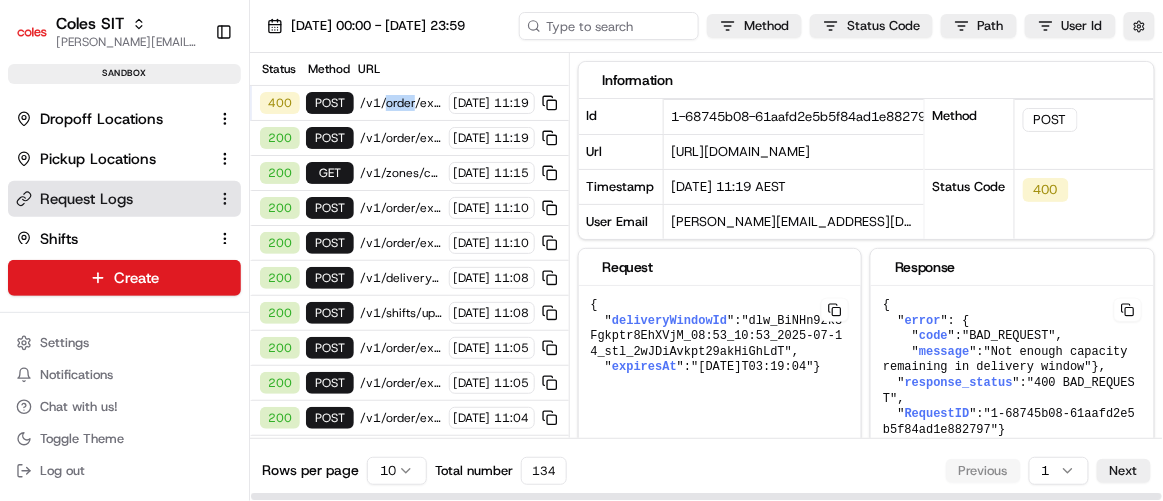 click on "/v1/order/external-identifier/216366009/delivery-window/book" at bounding box center (401, 103) 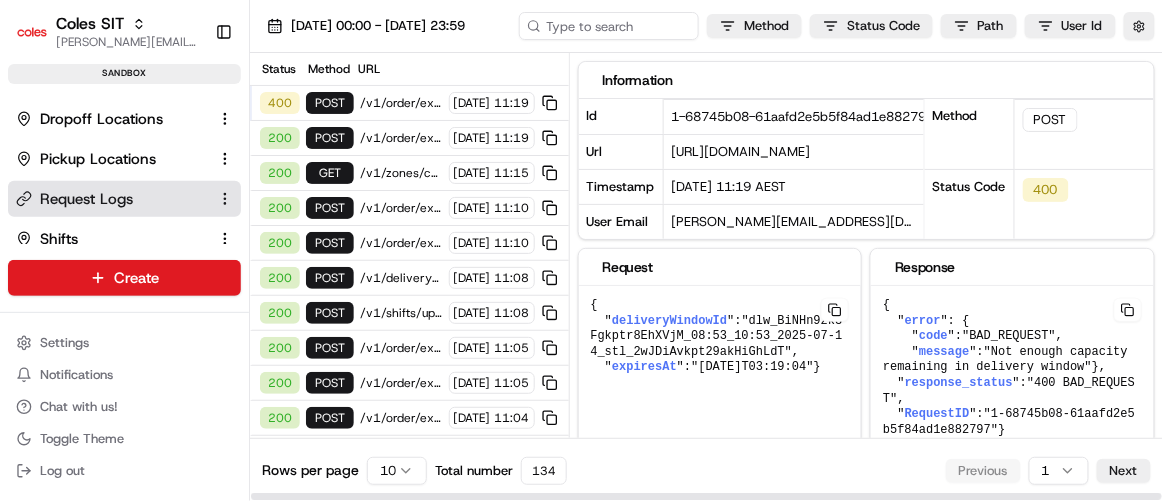 click on "/v1/order/external-identifier/216366009/delivery-window/book" at bounding box center [401, 103] 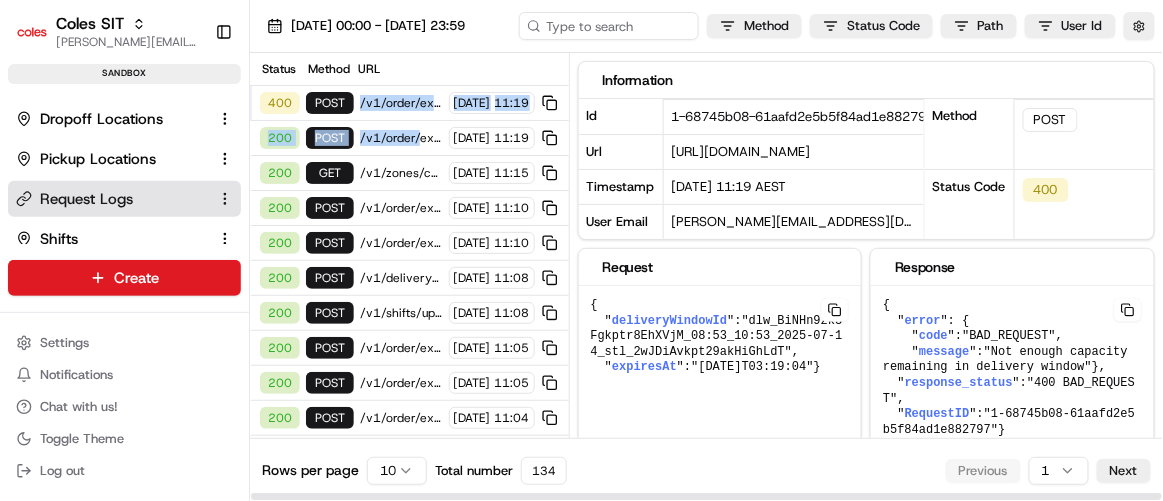 drag, startPoint x: 352, startPoint y: 100, endPoint x: 424, endPoint y: 122, distance: 75.28612 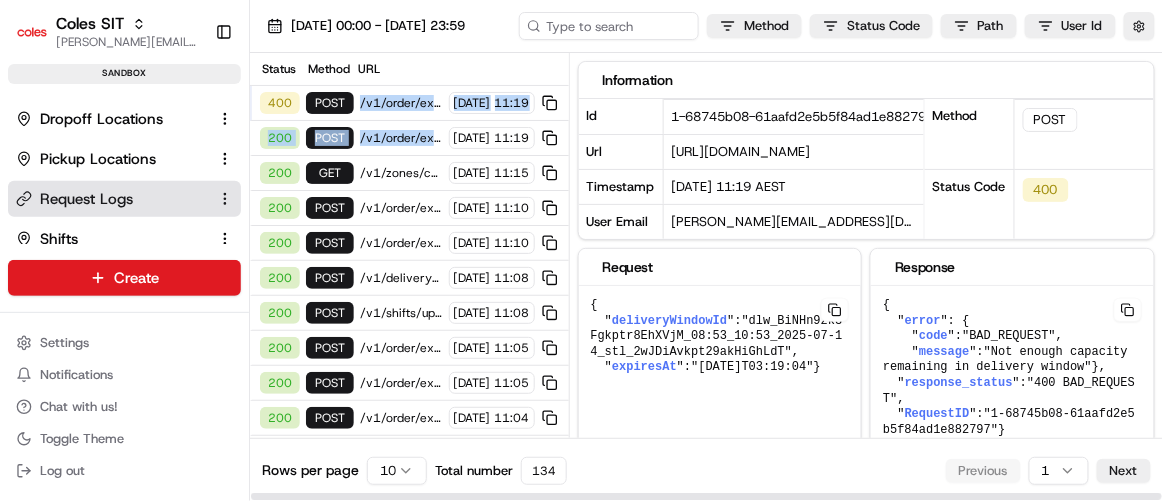 click on "[DATE]" at bounding box center [472, 103] 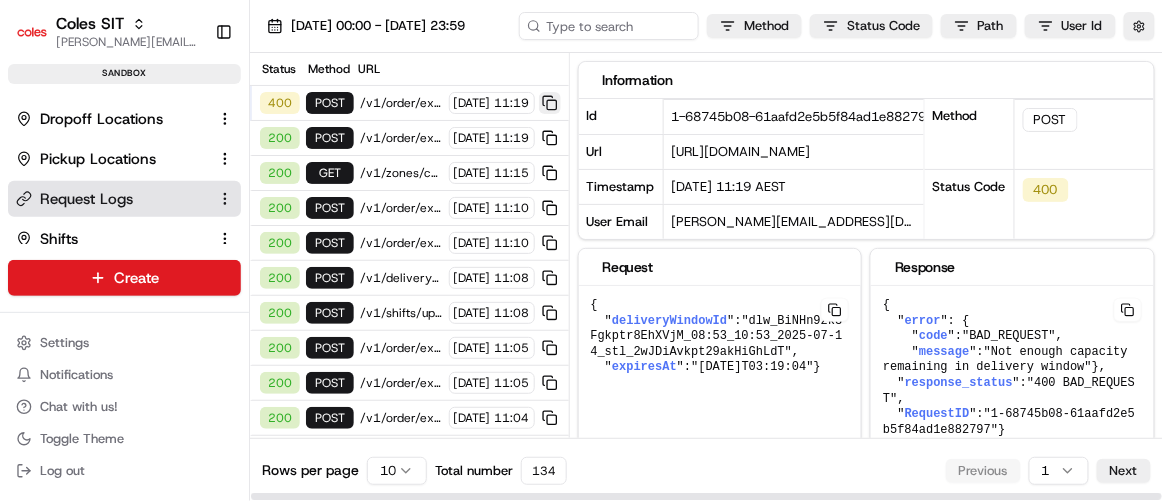click at bounding box center [550, 103] 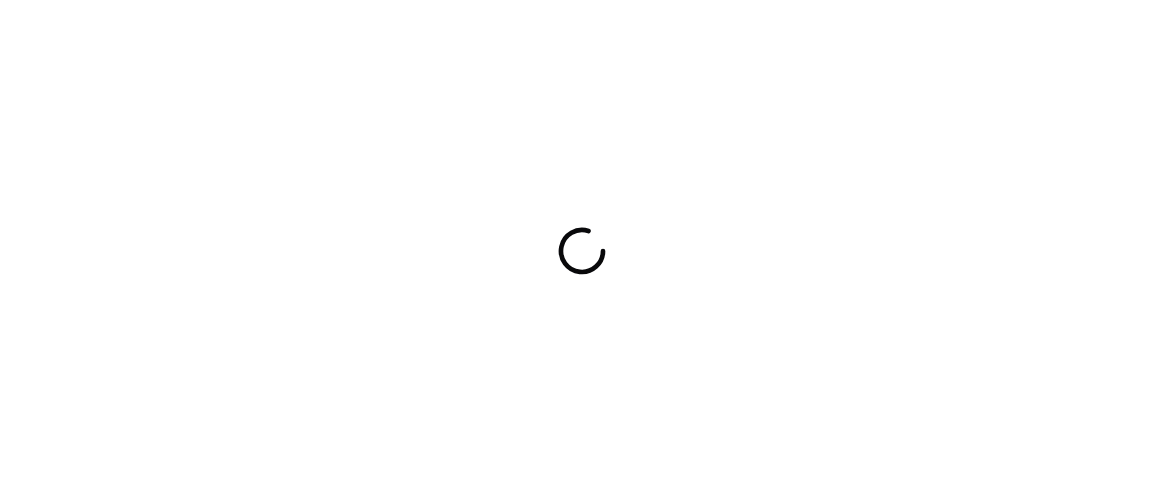 scroll, scrollTop: 0, scrollLeft: 0, axis: both 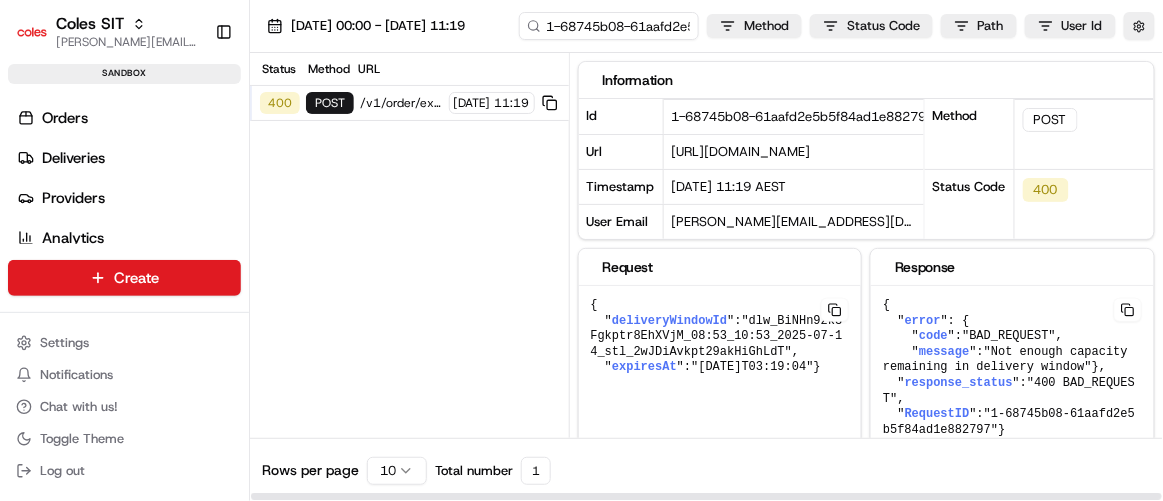 drag, startPoint x: 685, startPoint y: 145, endPoint x: 933, endPoint y: 156, distance: 248.24384 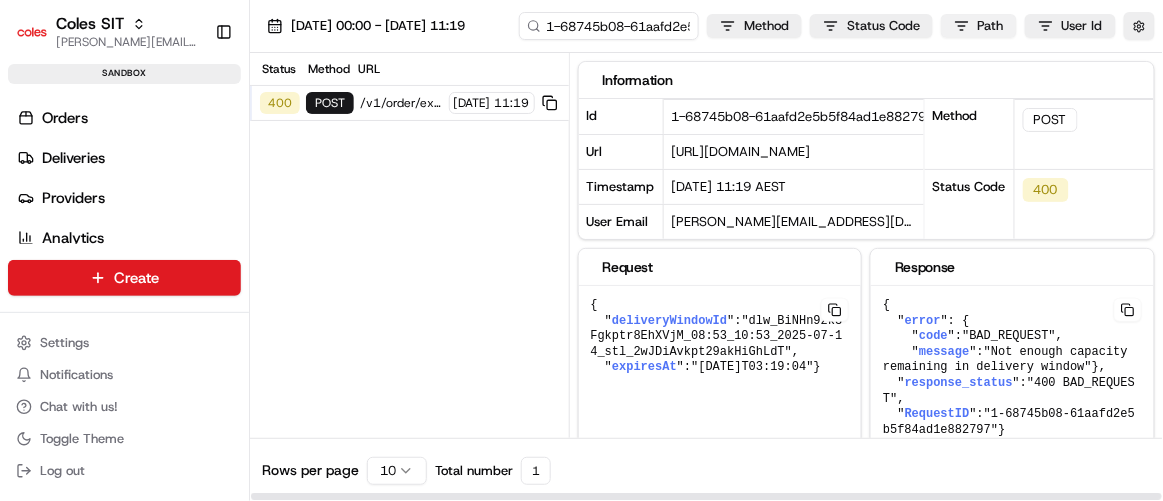 click on "Coles SIT ranjith.vadakkumthanni2@coles.com.au Toggle Sidebar sandbox Orders Deliveries Providers Analytics Favorites Zones Delivery Windows Dropoff Locations Pickup Locations Request Logs Shifts Webhooks Main Menu Members & Organization Organization Users Roles Preferences Customization Tracking Orchestration Automations Dispatch Strategy Optimization Strategy Locations Pickup Locations Dropoff Locations Zones Shifts Delivery Windows Billing Billing Integrations Notification Triggers Webhooks API Keys Request Logs Create Settings Notifications Chat with us! Toggle Theme Log out 14/07/2025 00:00 - 14/07/2025 11:19 1-68745b08-61aafd2e5b5f84ad1e882797 Method Status Code Path User Id Status Method URL 400 POST /v1/order/external-identifier/216366009/delivery-window/book 14/07/2025 11:19 Information Id 1-68745b08-61aafd2e5b5f84ad1e882797 Copy  1-68745b08-61aafd2e5b5f84ad1e882797 Url https://api.sandbox.ap-southeast-2.usenash.com/v1/order/external-identifier/216366009/delivery-window/book Timestamp" at bounding box center (581, 250) 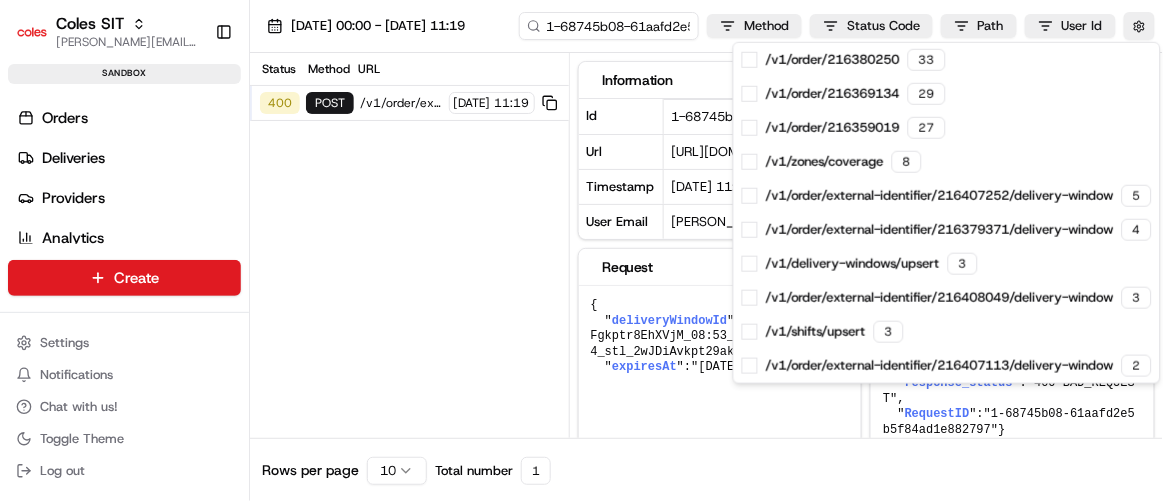 click on "Coles SIT ranjith.vadakkumthanni2@coles.com.au Toggle Sidebar sandbox Orders Deliveries Providers Analytics Favorites Zones Delivery Windows Dropoff Locations Pickup Locations Request Logs Shifts Webhooks Main Menu Members & Organization Organization Users Roles Preferences Customization Tracking Orchestration Automations Dispatch Strategy Optimization Strategy Locations Pickup Locations Dropoff Locations Zones Shifts Delivery Windows Billing Billing Integrations Notification Triggers Webhooks API Keys Request Logs Create Settings Notifications Chat with us! Toggle Theme Log out 14/07/2025 00:00 - 14/07/2025 11:19 1-68745b08-61aafd2e5b5f84ad1e882797 Method Status Code Path User Id Status Method URL 400 POST /v1/order/external-identifier/216366009/delivery-window/book 14/07/2025 11:19 Information Id 1-68745b08-61aafd2e5b5f84ad1e882797 Copy  1-68745b08-61aafd2e5b5f84ad1e882797 Url https://api.sandbox.ap-southeast-2.usenash.com/v1/order/external-identifier/216366009/delivery-window/book Timestamp" at bounding box center (581, 250) 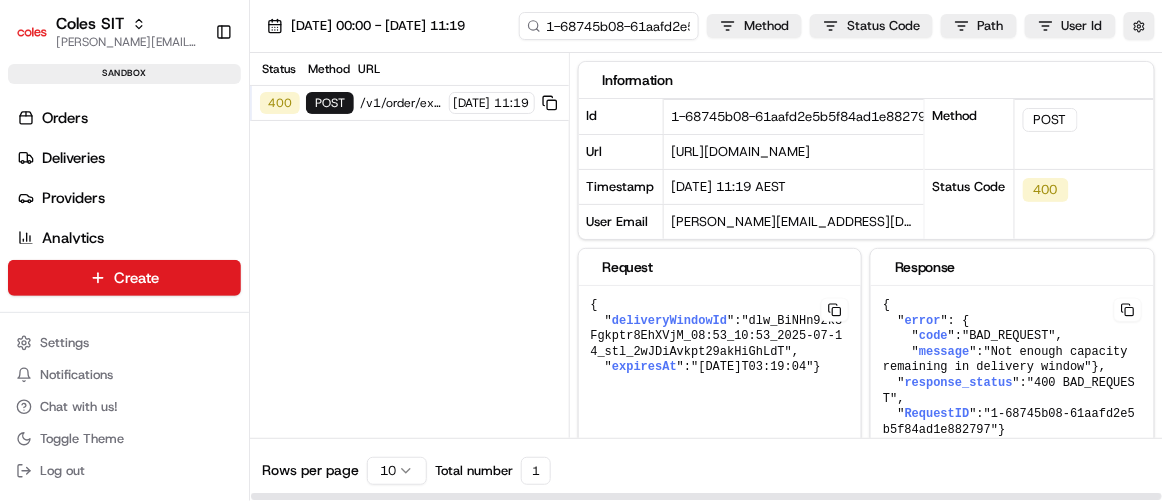 click on "https://api.sandbox.ap-southeast-2.usenash.com/v1/order/external-identifier/216366009/delivery-window/book" at bounding box center [741, 151] 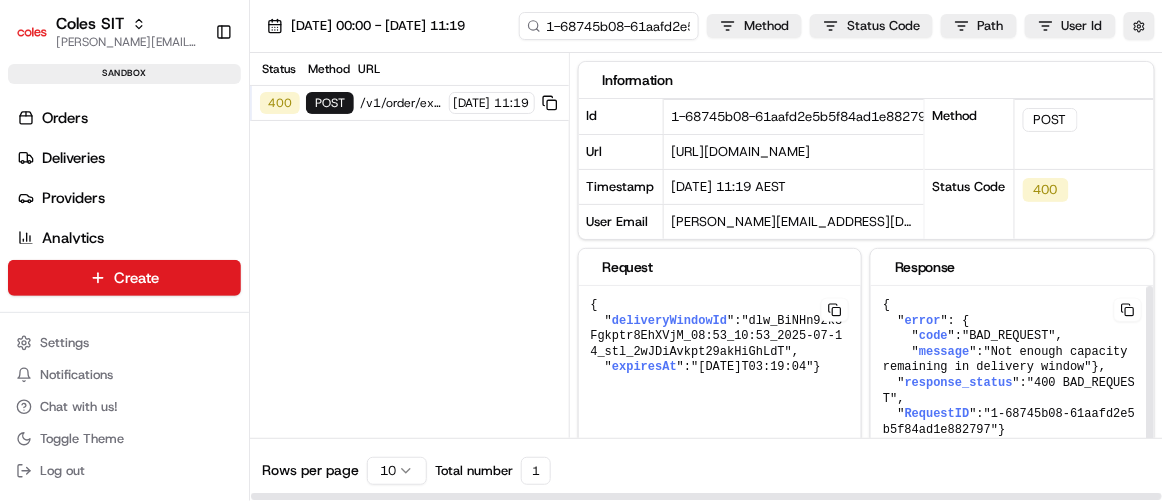 scroll, scrollTop: 0, scrollLeft: 39, axis: horizontal 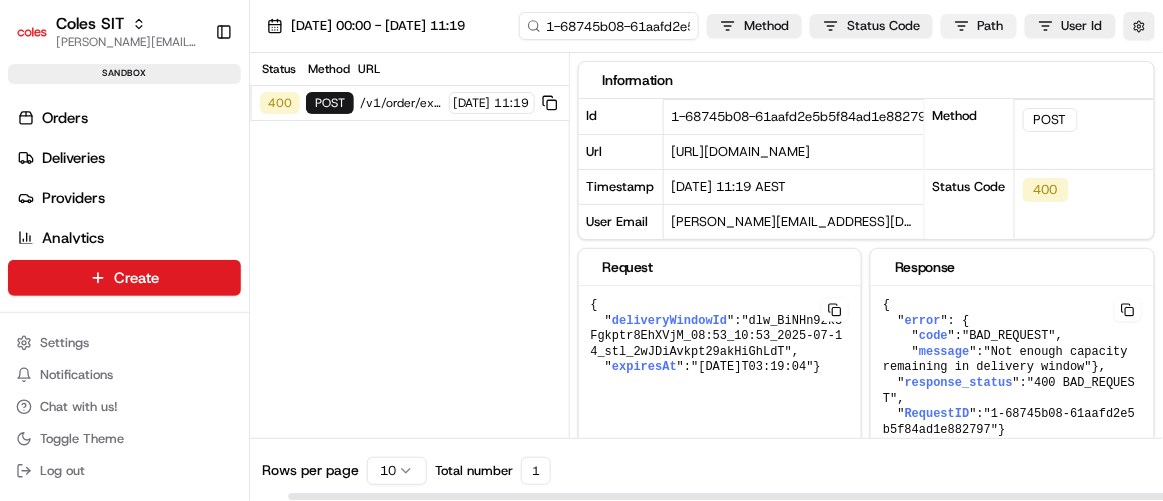 click on "Coles SIT ranjith.vadakkumthanni2@coles.com.au Toggle Sidebar sandbox Orders Deliveries Providers Analytics Favorites Zones Delivery Windows Dropoff Locations Pickup Locations Request Logs Shifts Webhooks Main Menu Members & Organization Organization Users Roles Preferences Customization Tracking Orchestration Automations Dispatch Strategy Optimization Strategy Locations Pickup Locations Dropoff Locations Zones Shifts Delivery Windows Billing Billing Integrations Notification Triggers Webhooks API Keys Request Logs Create Settings Notifications Chat with us! Toggle Theme Log out 14/07/2025 00:00 - 14/07/2025 11:19 1-68745b08-61aafd2e5b5f84ad1e882797 Method Status Code Path User Id Status Method URL 400 POST /v1/order/external-identifier/216366009/delivery-window/book 14/07/2025 11:19 Information Id 1-68745b08-61aafd2e5b5f84ad1e882797 Copy  1-68745b08-61aafd2e5b5f84ad1e882797 Url https://api.sandbox.ap-southeast-2.usenash.com/v1/order/external-identifier/216366009/delivery-window/book Timestamp" at bounding box center (581, 250) 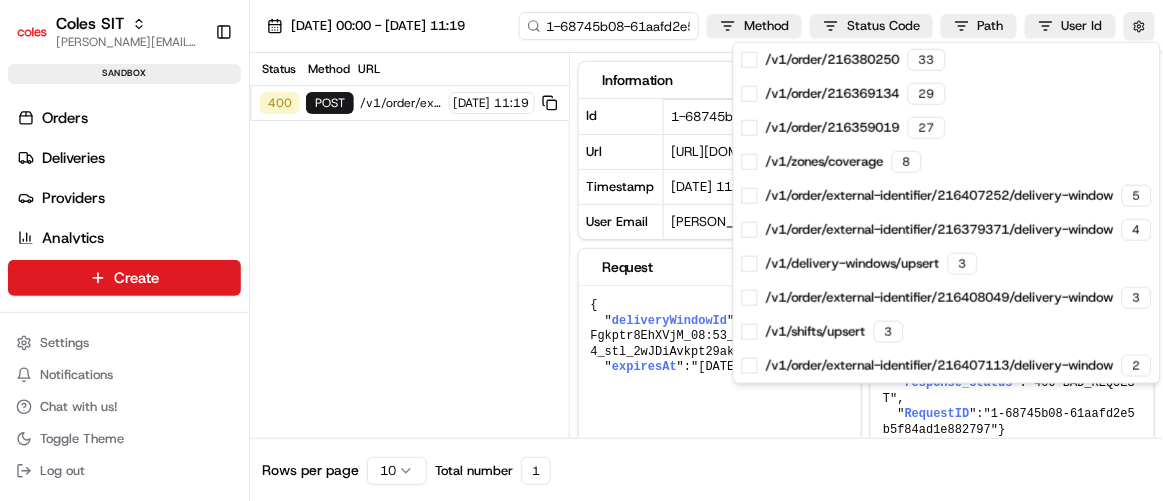 click on "Coles SIT ranjith.vadakkumthanni2@coles.com.au Toggle Sidebar sandbox Orders Deliveries Providers Analytics Favorites Zones Delivery Windows Dropoff Locations Pickup Locations Request Logs Shifts Webhooks Main Menu Members & Organization Organization Users Roles Preferences Customization Tracking Orchestration Automations Dispatch Strategy Optimization Strategy Locations Pickup Locations Dropoff Locations Zones Shifts Delivery Windows Billing Billing Integrations Notification Triggers Webhooks API Keys Request Logs Create Settings Notifications Chat with us! Toggle Theme Log out 14/07/2025 00:00 - 14/07/2025 11:19 1-68745b08-61aafd2e5b5f84ad1e882797 Method Status Code Path User Id Status Method URL 400 POST /v1/order/external-identifier/216366009/delivery-window/book 14/07/2025 11:19 Information Id 1-68745b08-61aafd2e5b5f84ad1e882797 Copy  1-68745b08-61aafd2e5b5f84ad1e882797 Url https://api.sandbox.ap-southeast-2.usenash.com/v1/order/external-identifier/216366009/delivery-window/book Timestamp" at bounding box center (581, 250) 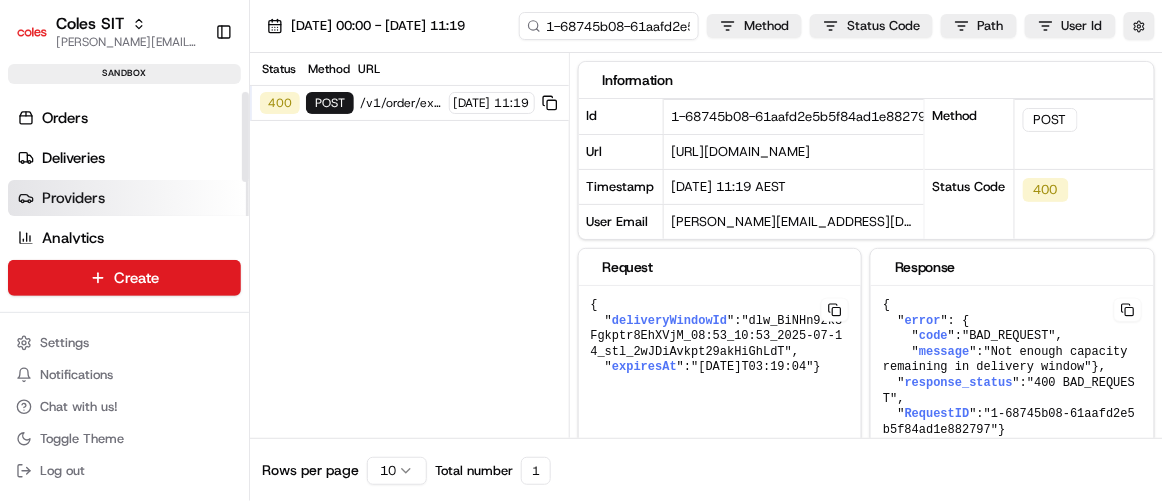 scroll, scrollTop: 284, scrollLeft: 0, axis: vertical 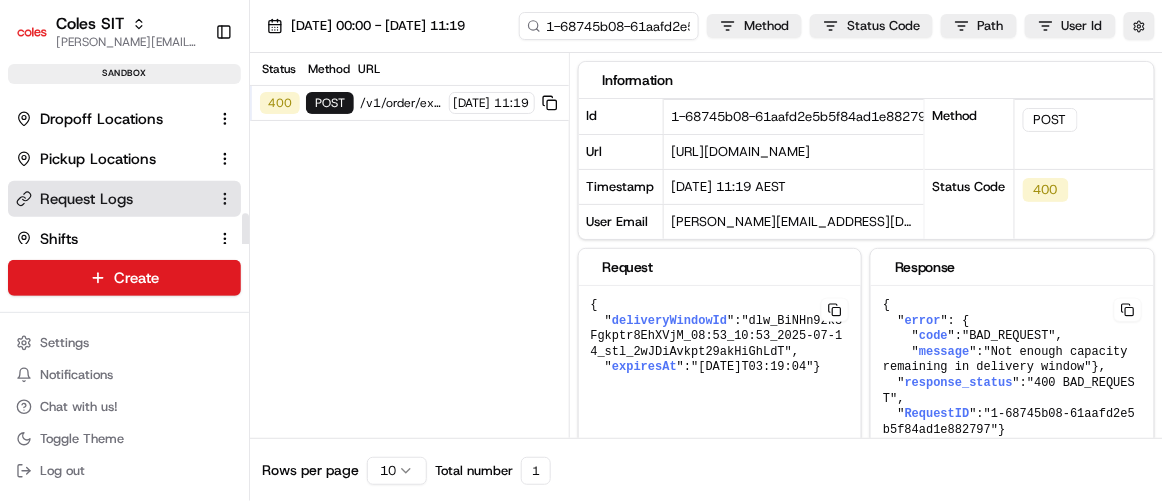 click on "Request Logs" at bounding box center [86, 199] 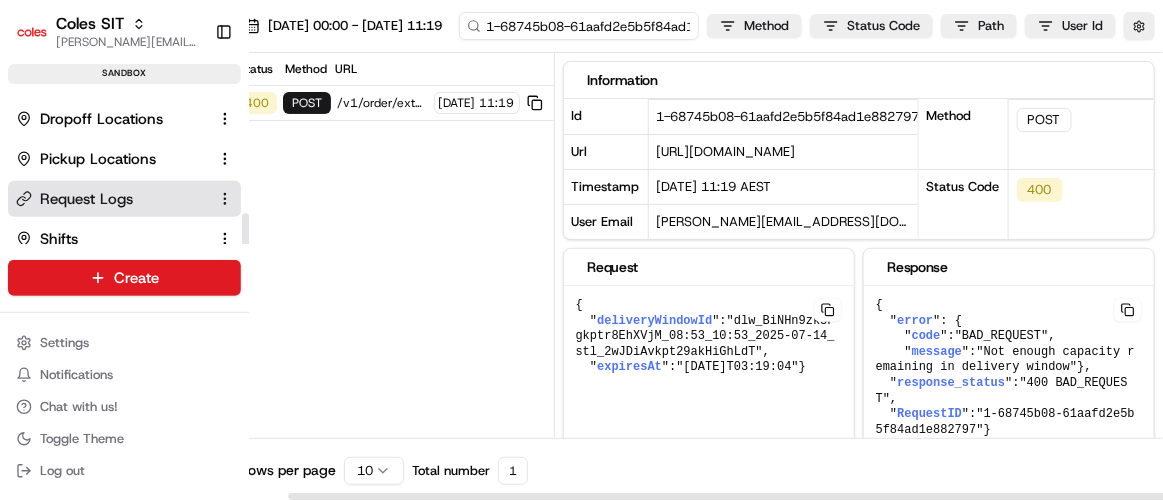 click on "1-68745b08-61aafd2e5b5f84ad1e882797" at bounding box center [579, 26] 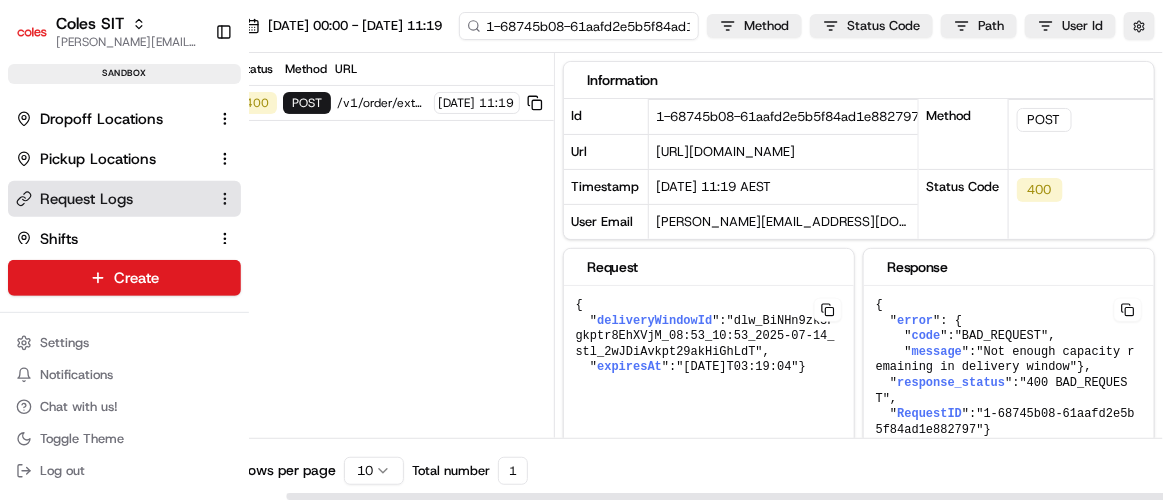 type 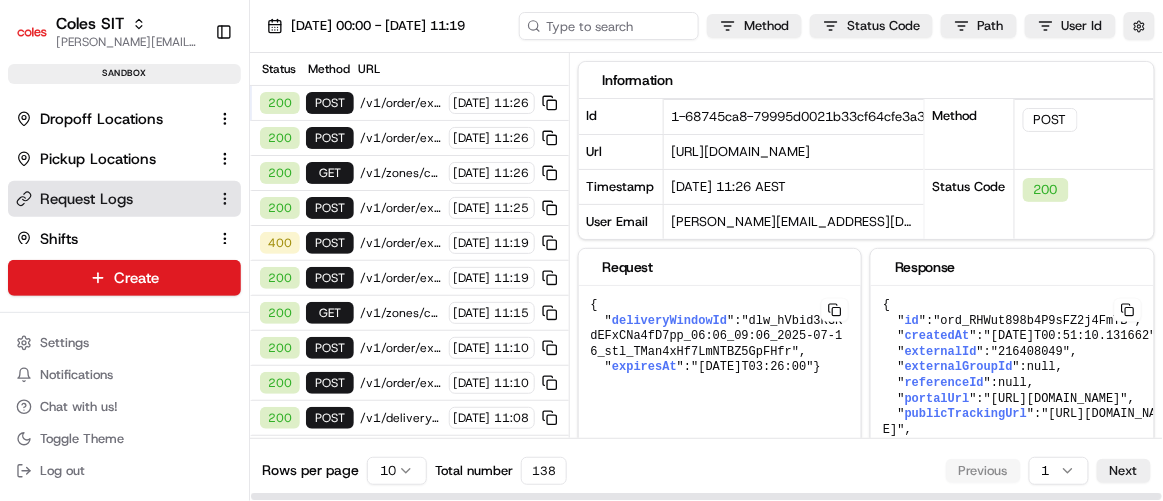 scroll, scrollTop: 0, scrollLeft: 0, axis: both 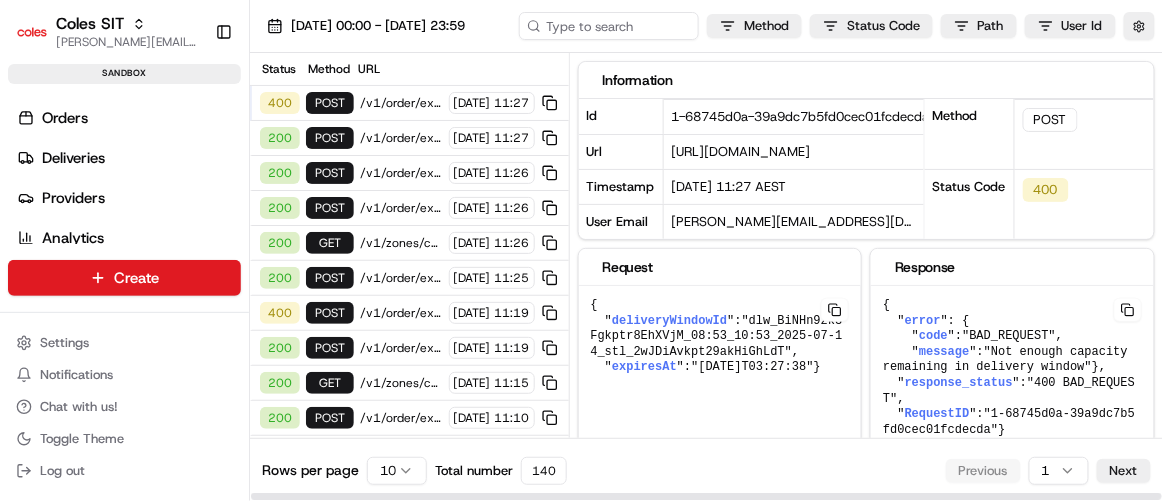 click on "400 POST /v1/order/external-identifier/216366009/delivery-window/book 14/07/2025 11:27" at bounding box center [409, 103] 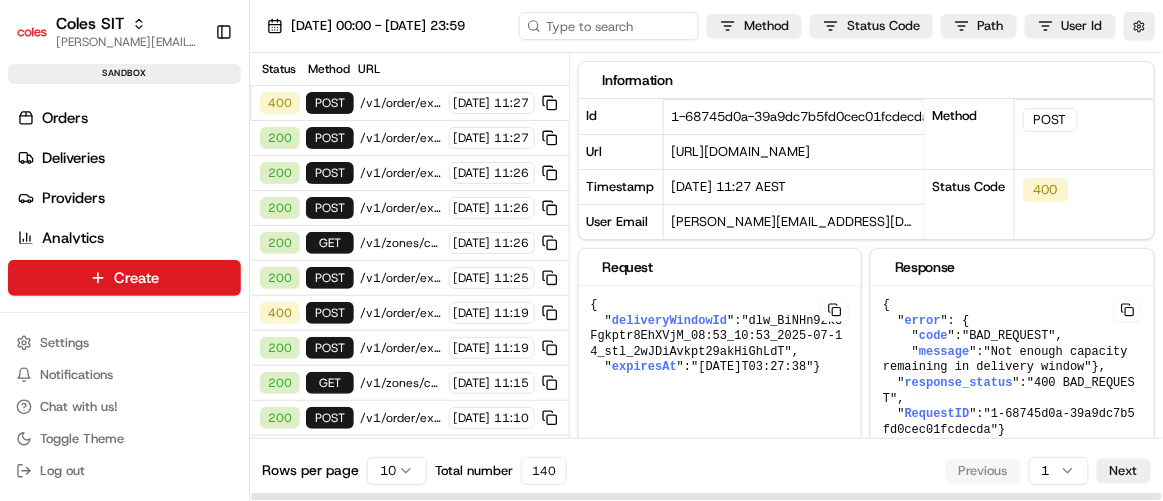 scroll, scrollTop: 0, scrollLeft: 0, axis: both 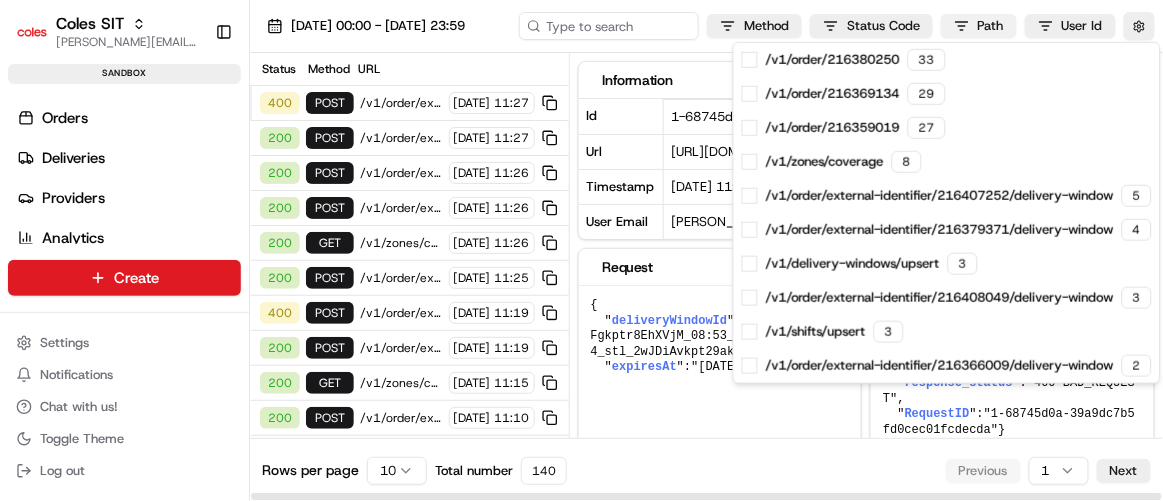 click on "Coles SIT ranjith.vadakkumthanni2@coles.com.au Toggle Sidebar sandbox Orders Deliveries Providers Analytics Favorites Zones Delivery Windows Dropoff Locations Pickup Locations Request Logs Shifts Webhooks Main Menu Members & Organization Organization Users Roles Preferences Customization Tracking Orchestration Automations Dispatch Strategy Optimization Strategy Locations Pickup Locations Dropoff Locations Zones Shifts Delivery Windows Billing Billing Integrations Notification Triggers Webhooks API Keys Request Logs Create Settings Notifications Chat with us! Toggle Theme Log out 14/07/2025 00:00 - 14/07/2025 23:59 Method Status Code Path User Id Status Method URL 400 POST /v1/order/external-identifier/216366009/delivery-window/book 14/07/2025 11:27 200 POST /v1/order/external-identifier/216366009/delivery-window 14/07/2025 11:27 200 POST /v1/order/external-identifier/216408049/delivery-window/book 14/07/2025 11:26 200 POST /v1/order/external-identifier/216408049/delivery-window 14/07/2025 200" at bounding box center [581, 250] 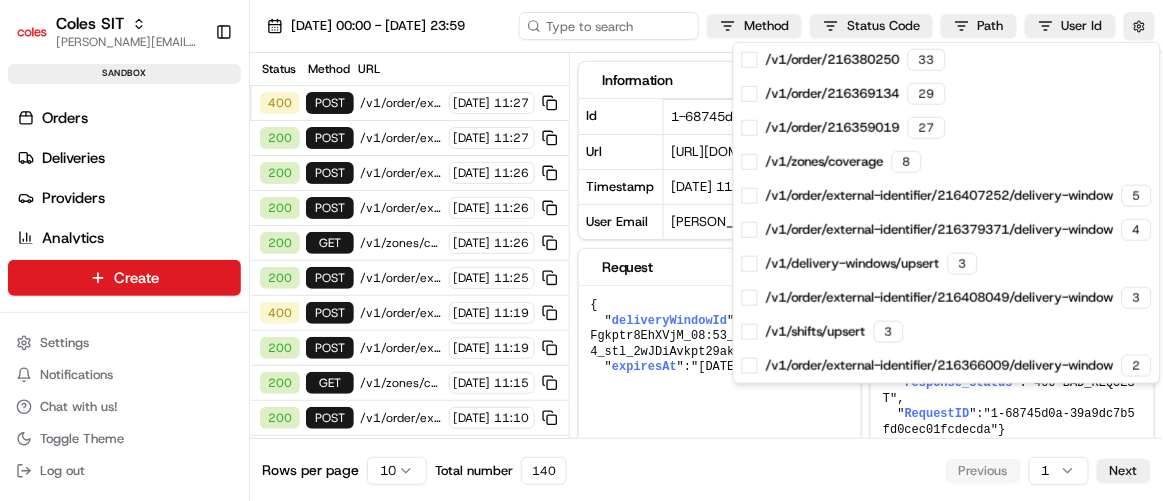 click on "Coles SIT ranjith.vadakkumthanni2@coles.com.au Toggle Sidebar sandbox Orders Deliveries Providers Analytics Favorites Zones Delivery Windows Dropoff Locations Pickup Locations Request Logs Shifts Webhooks Main Menu Members & Organization Organization Users Roles Preferences Customization Tracking Orchestration Automations Dispatch Strategy Optimization Strategy Locations Pickup Locations Dropoff Locations Zones Shifts Delivery Windows Billing Billing Integrations Notification Triggers Webhooks API Keys Request Logs Create Settings Notifications Chat with us! Toggle Theme Log out 14/07/2025 00:00 - 14/07/2025 23:59 Method Status Code Path User Id Status Method URL 400 POST /v1/order/external-identifier/216366009/delivery-window/book 14/07/2025 11:27 200 POST /v1/order/external-identifier/216366009/delivery-window 14/07/2025 11:27 200 POST /v1/order/external-identifier/216408049/delivery-window/book 14/07/2025 11:26 200 POST /v1/order/external-identifier/216408049/delivery-window 14/07/2025 200" at bounding box center [581, 250] 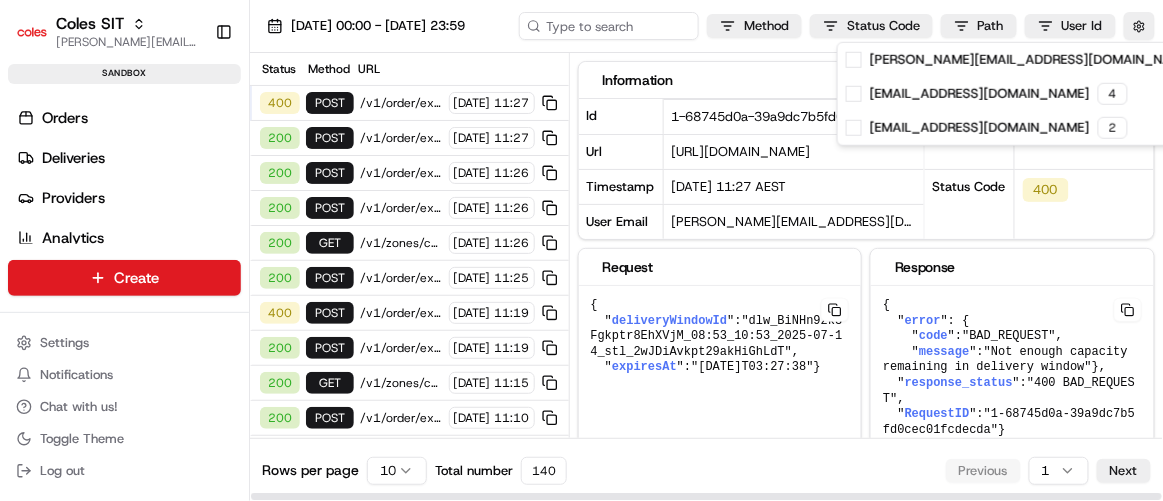 click on "Coles SIT ranjith.vadakkumthanni2@coles.com.au Toggle Sidebar sandbox Orders Deliveries Providers Analytics Favorites Zones Delivery Windows Dropoff Locations Pickup Locations Request Logs Shifts Webhooks Main Menu Members & Organization Organization Users Roles Preferences Customization Tracking Orchestration Automations Dispatch Strategy Optimization Strategy Locations Pickup Locations Dropoff Locations Zones Shifts Delivery Windows Billing Billing Integrations Notification Triggers Webhooks API Keys Request Logs Create Settings Notifications Chat with us! Toggle Theme Log out 14/07/2025 00:00 - 14/07/2025 23:59 Method Status Code Path User Id Status Method URL 400 POST /v1/order/external-identifier/216366009/delivery-window/book 14/07/2025 11:27 200 POST /v1/order/external-identifier/216366009/delivery-window 14/07/2025 11:27 200 POST /v1/order/external-identifier/216408049/delivery-window/book 14/07/2025 11:26 200 POST /v1/order/external-identifier/216408049/delivery-window 14/07/2025 200" at bounding box center (581, 250) 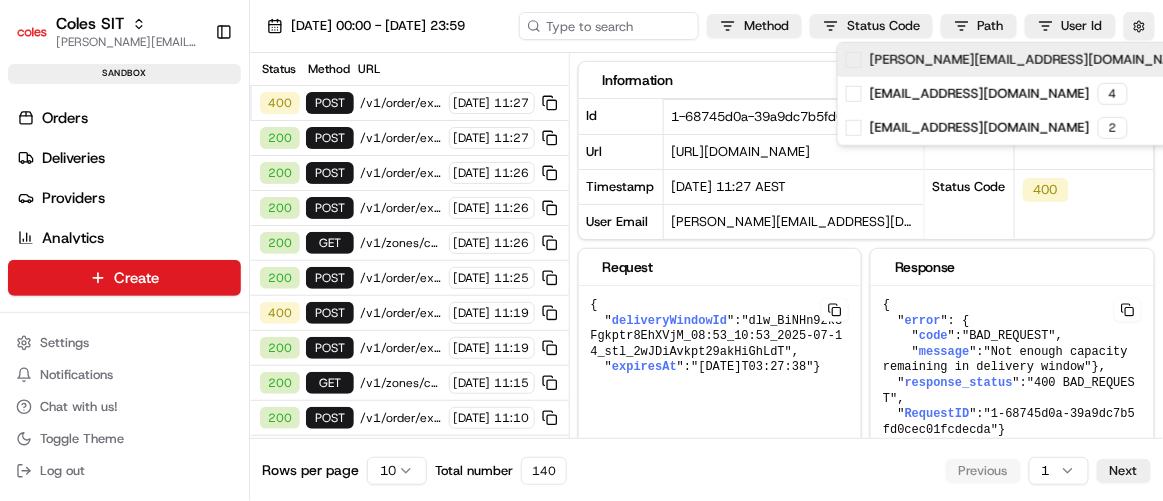 click on "[PERSON_NAME][EMAIL_ADDRESS][DOMAIN_NAME]" at bounding box center (1032, 60) 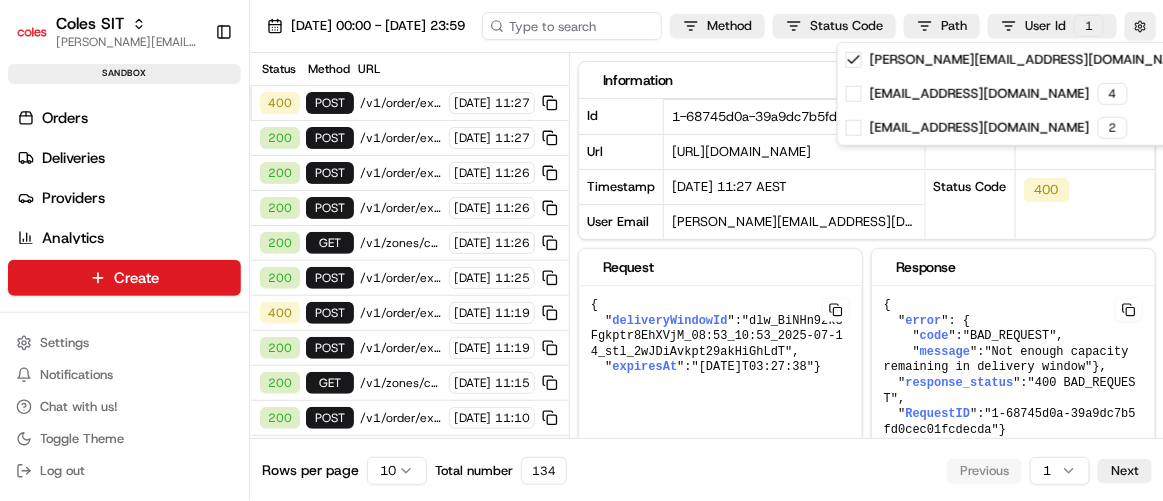 click on "Coles SIT ranjith.vadakkumthanni2@coles.com.au Toggle Sidebar sandbox Orders Deliveries Providers Analytics Favorites Zones Delivery Windows Dropoff Locations Pickup Locations Request Logs Shifts Webhooks Main Menu Members & Organization Organization Users Roles Preferences Customization Tracking Orchestration Automations Dispatch Strategy Optimization Strategy Locations Pickup Locations Dropoff Locations Zones Shifts Delivery Windows Billing Billing Integrations Notification Triggers Webhooks API Keys Request Logs Create Settings Notifications Chat with us! Toggle Theme Log out 14/07/2025 00:00 - 14/07/2025 23:59 Method Status Code Path User Id 1 Status Method URL 400 POST /v1/order/external-identifier/216366009/delivery-window/book 14/07/2025 11:27 200 POST /v1/order/external-identifier/216366009/delivery-window 14/07/2025 11:27 200 POST /v1/order/external-identifier/216408049/delivery-window/book 14/07/2025 11:26 200 POST /v1/order/external-identifier/216408049/delivery-window 14/07/2025 Id" at bounding box center (581, 250) 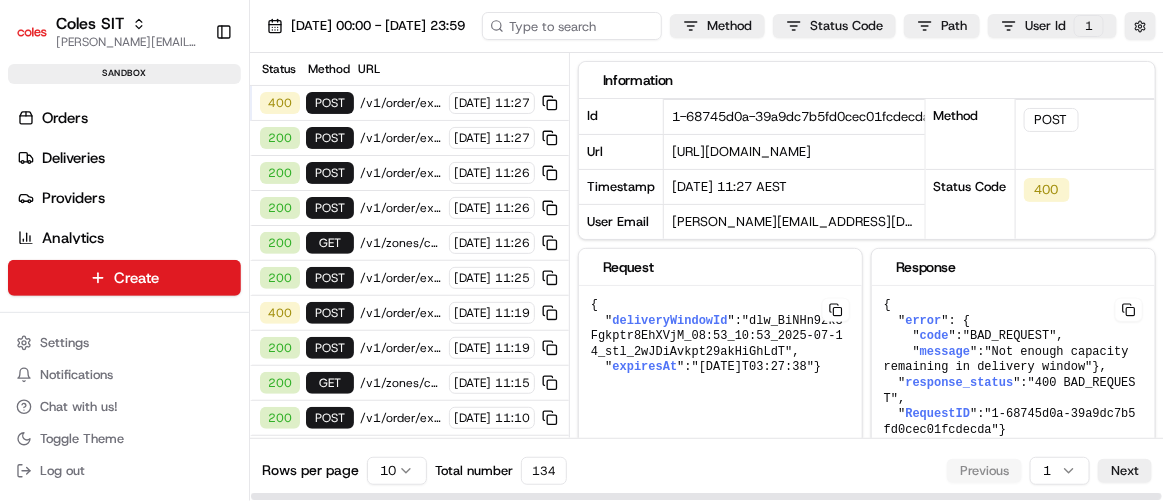 click on "/v1/order/external-identifier/216366009/delivery-window" at bounding box center [401, 138] 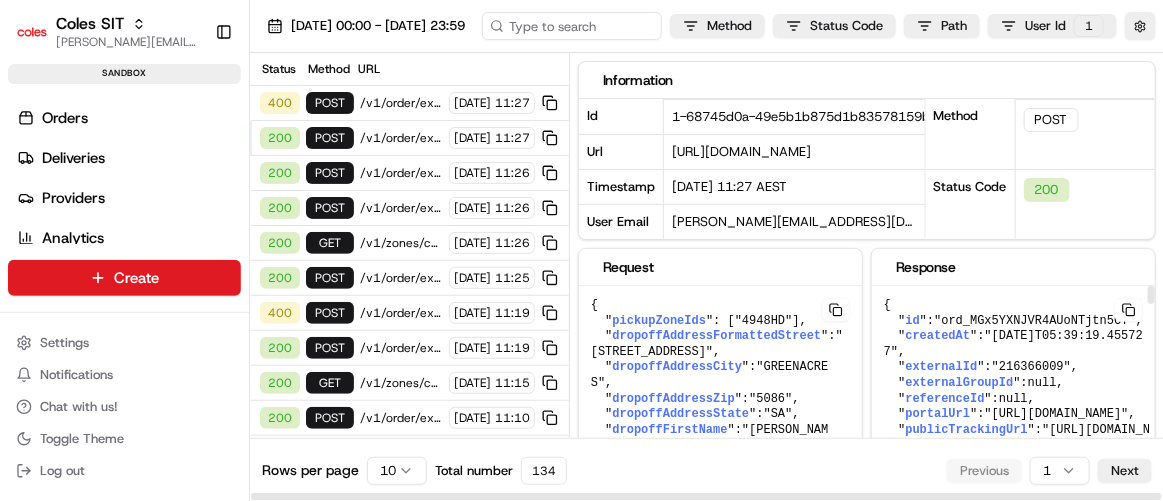 click on ""216366009"" at bounding box center [710, 375] 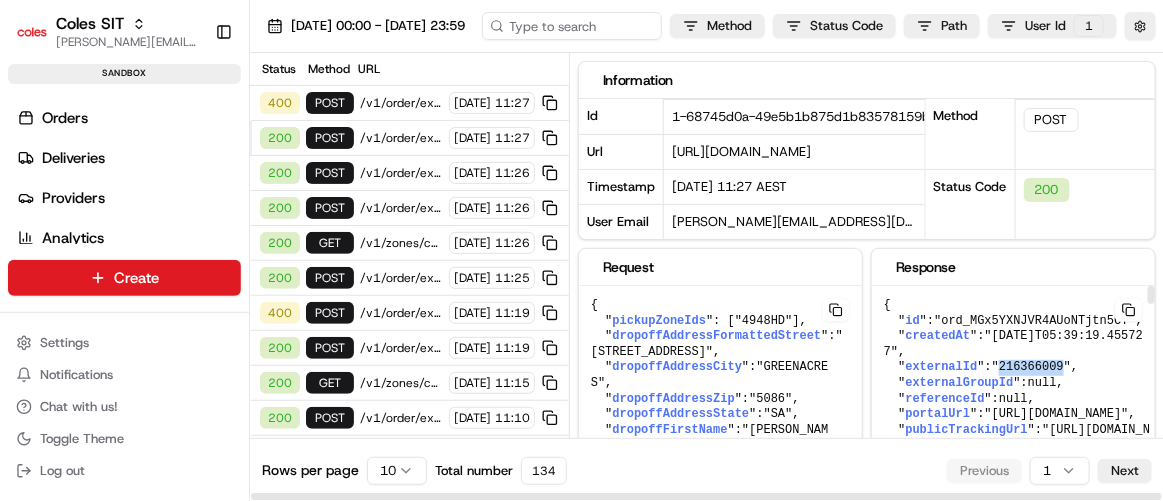 click on ""216366009"" at bounding box center (710, 375) 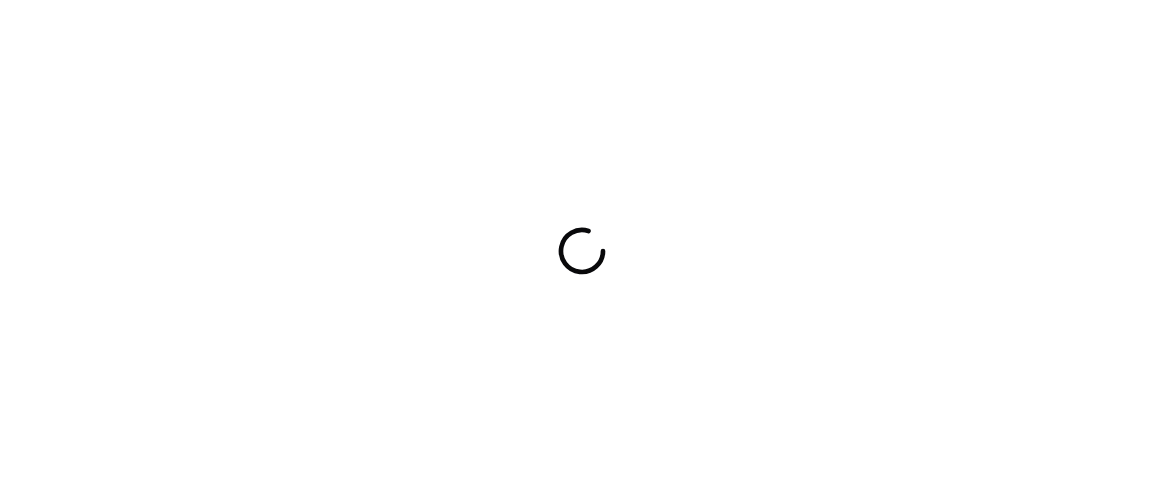 scroll, scrollTop: 0, scrollLeft: 0, axis: both 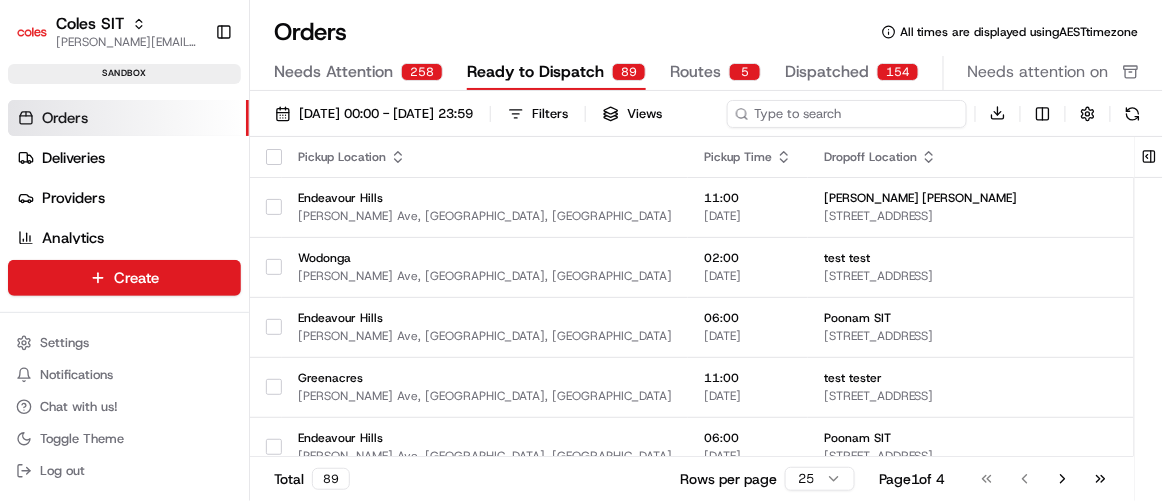 click on "[DATE] 00:00 - [DATE] 23:59 Filters Views Download" at bounding box center (706, 118) 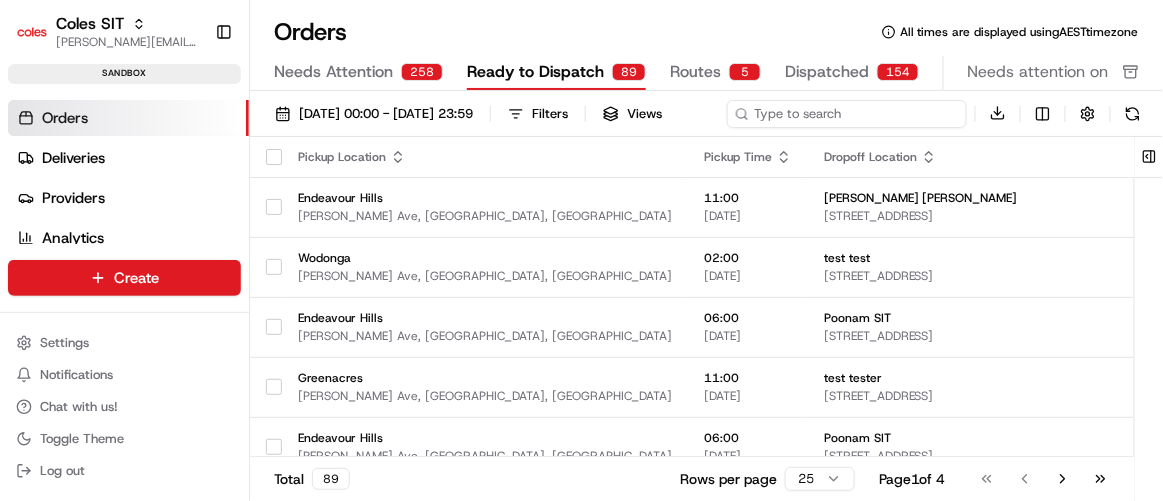 scroll, scrollTop: 0, scrollLeft: 0, axis: both 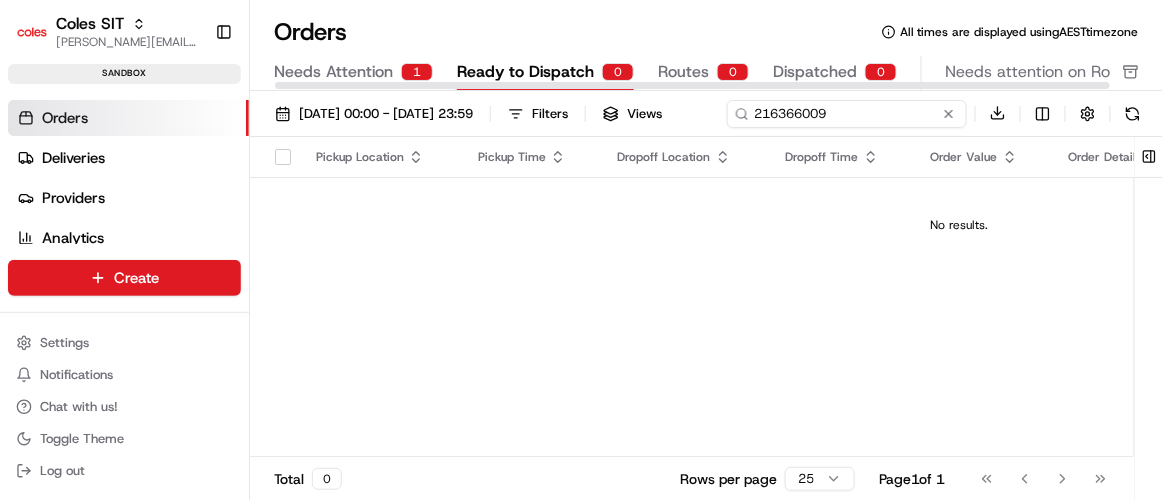 type on "216366009" 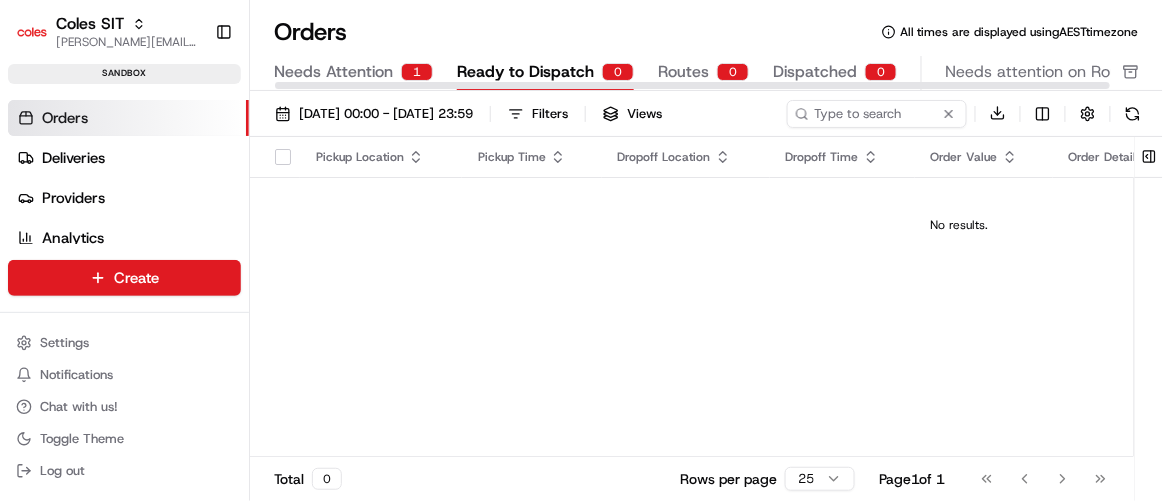 click on "1" at bounding box center [417, 72] 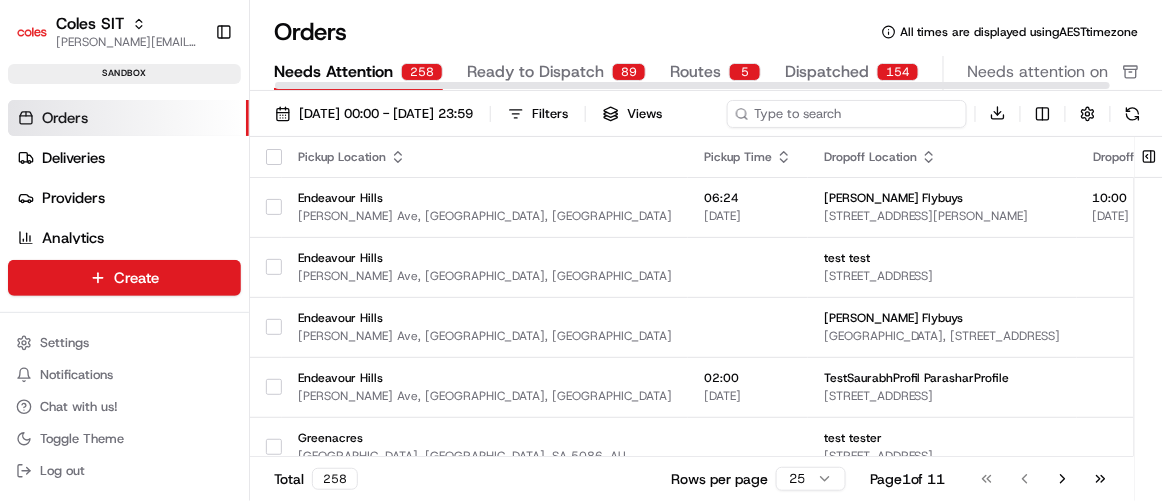 click on "[DATE] 00:00 - [DATE] 23:59 Filters Views Download" at bounding box center [706, 118] 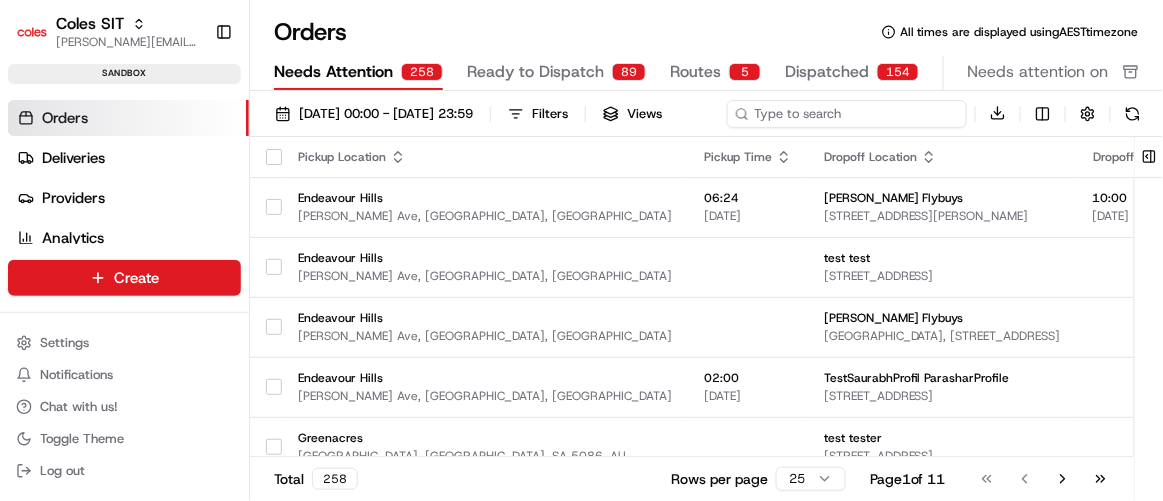 paste on "216366009" 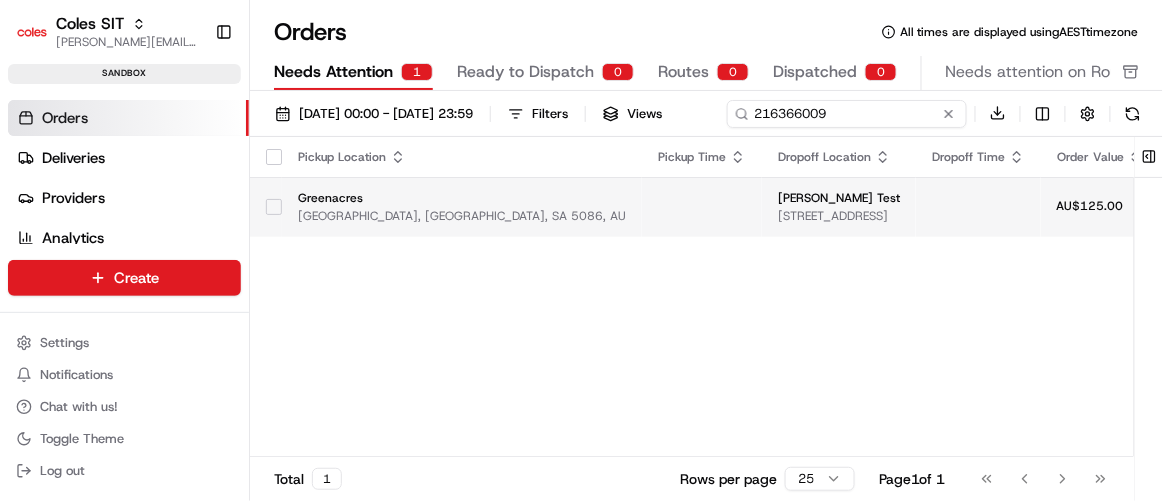 type on "216366009" 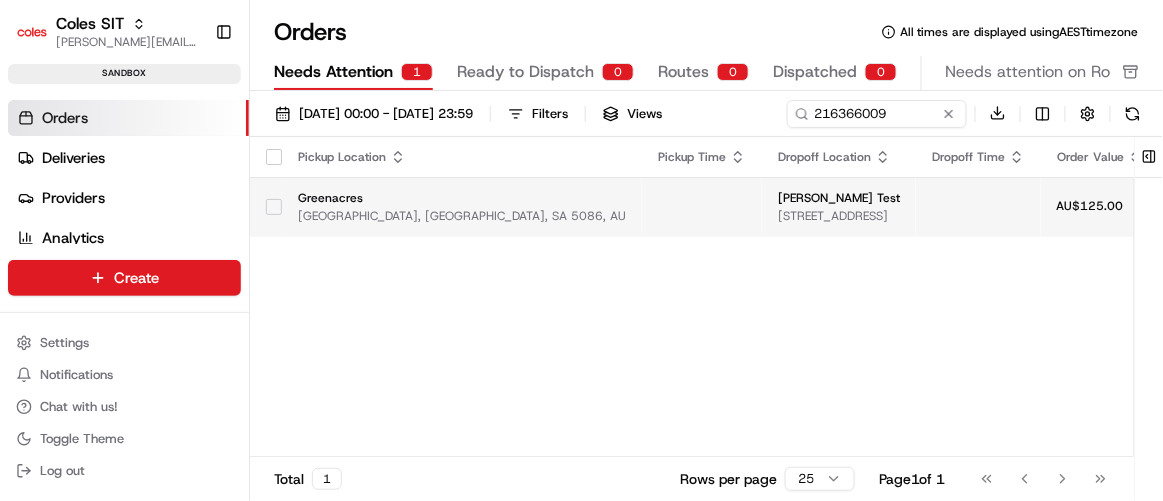 click on "Pickup Location Pickup Time Dropoff Location Dropoff Time Order Value Order Details Delivery Details Actions Greenacres [GEOGRAPHIC_DATA], [GEOGRAPHIC_DATA], SA 5086, AU [PERSON_NAME] Test [STREET_ADDRESS] AU$125.00 10   items scheduled" at bounding box center (945, 297) 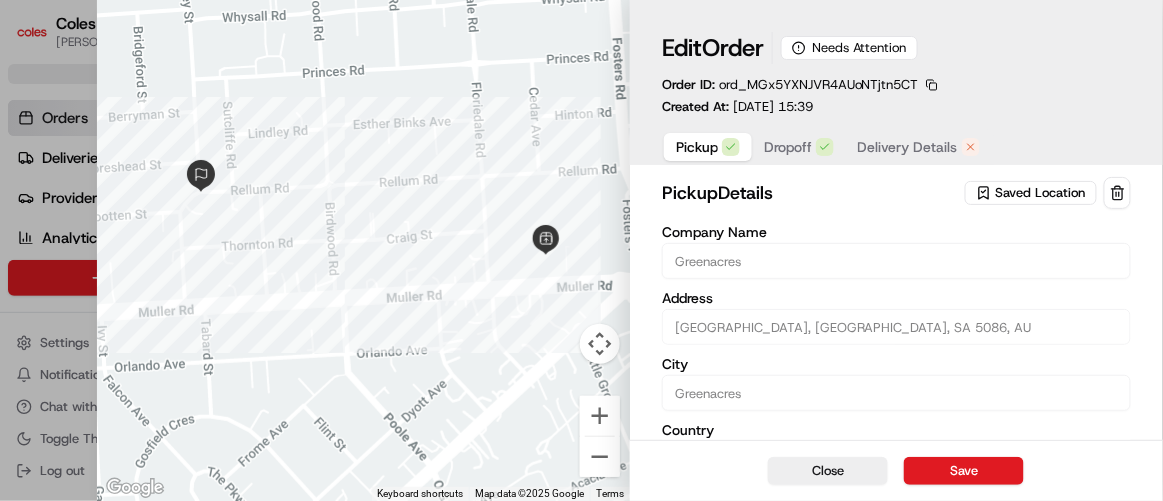 click on "Delivery Details" at bounding box center [919, 147] 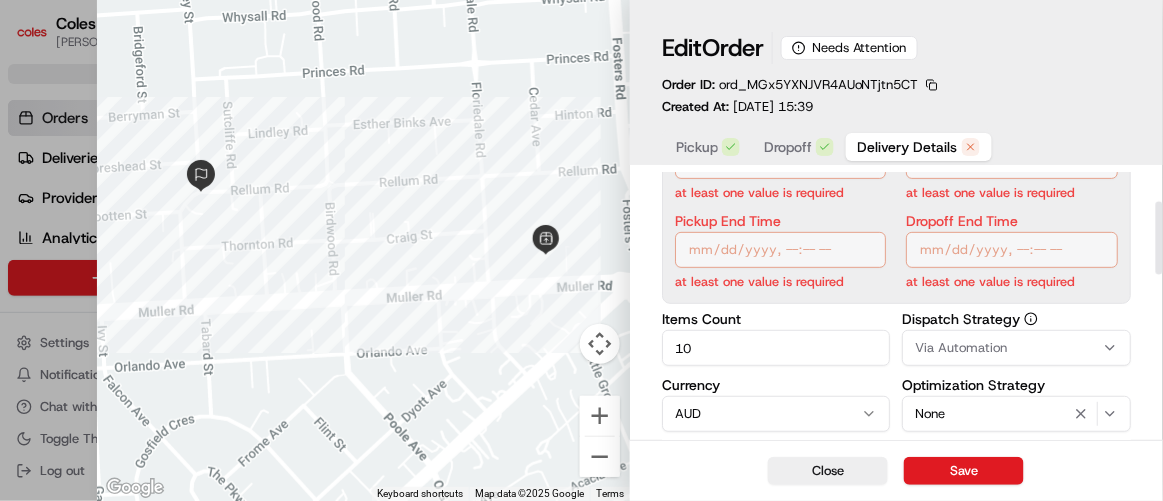 scroll, scrollTop: 0, scrollLeft: 0, axis: both 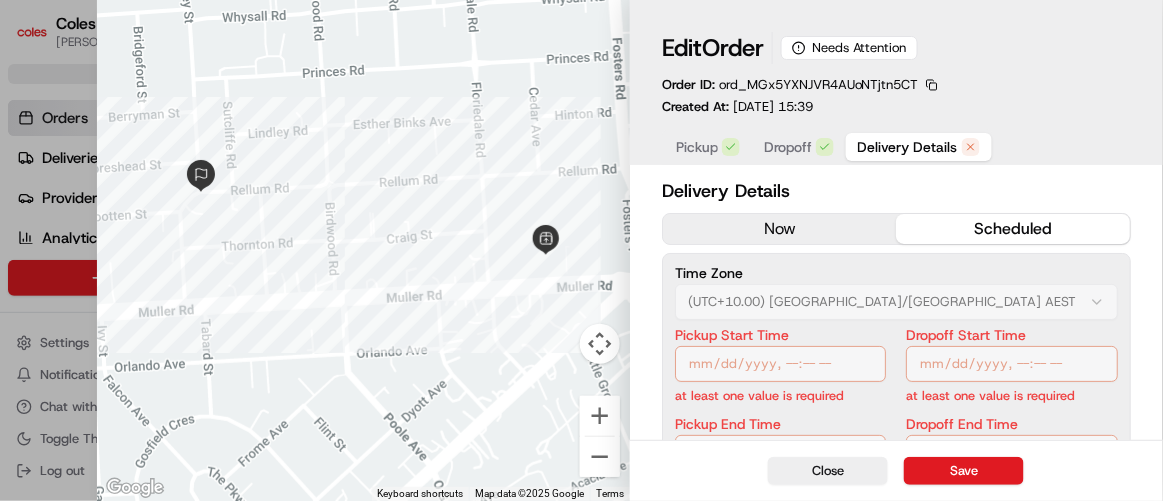 click on "Dropoff" at bounding box center [788, 147] 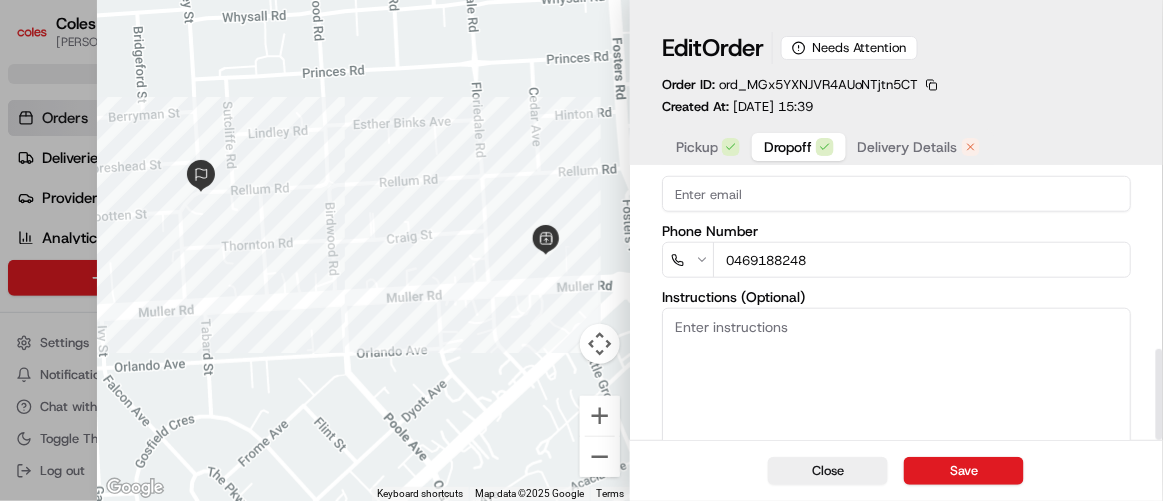 scroll, scrollTop: 516, scrollLeft: 0, axis: vertical 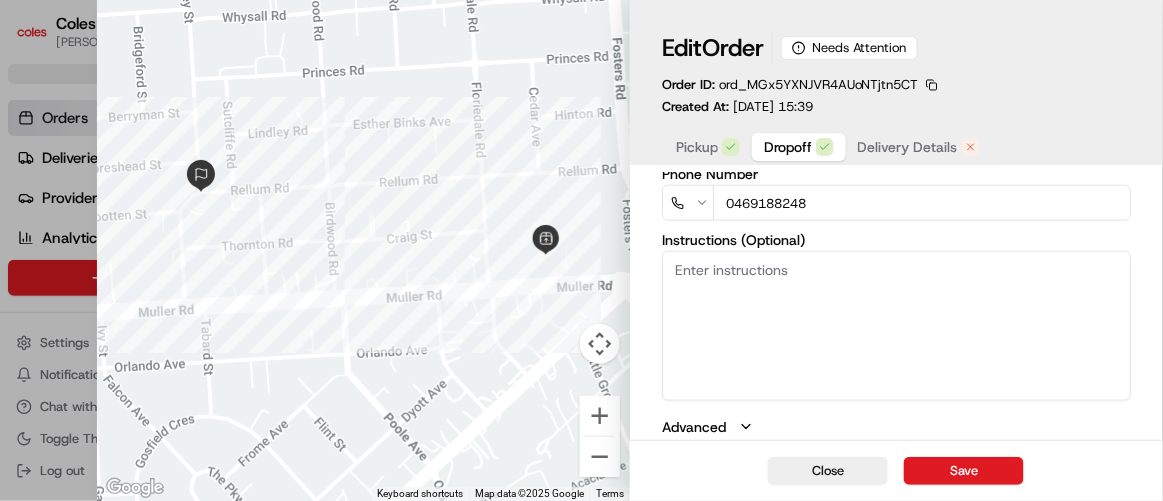 click on "Pickup" at bounding box center (697, 147) 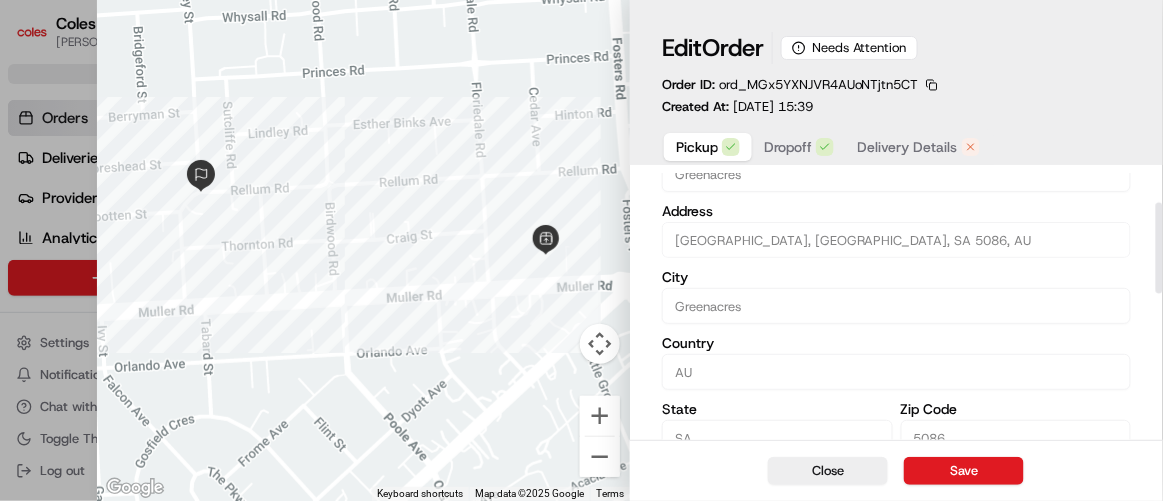 scroll, scrollTop: 0, scrollLeft: 0, axis: both 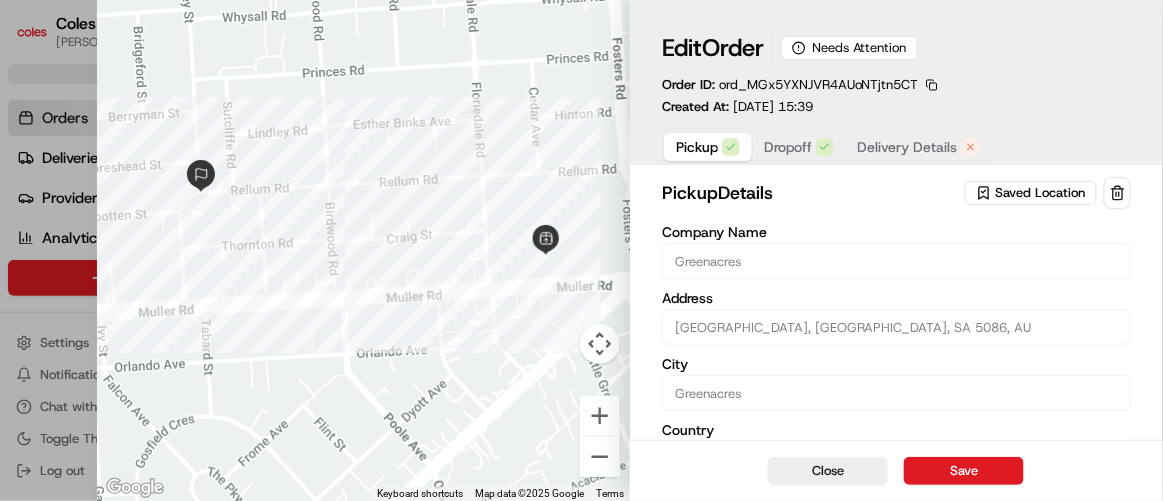 click on "Delivery Details" at bounding box center (908, 147) 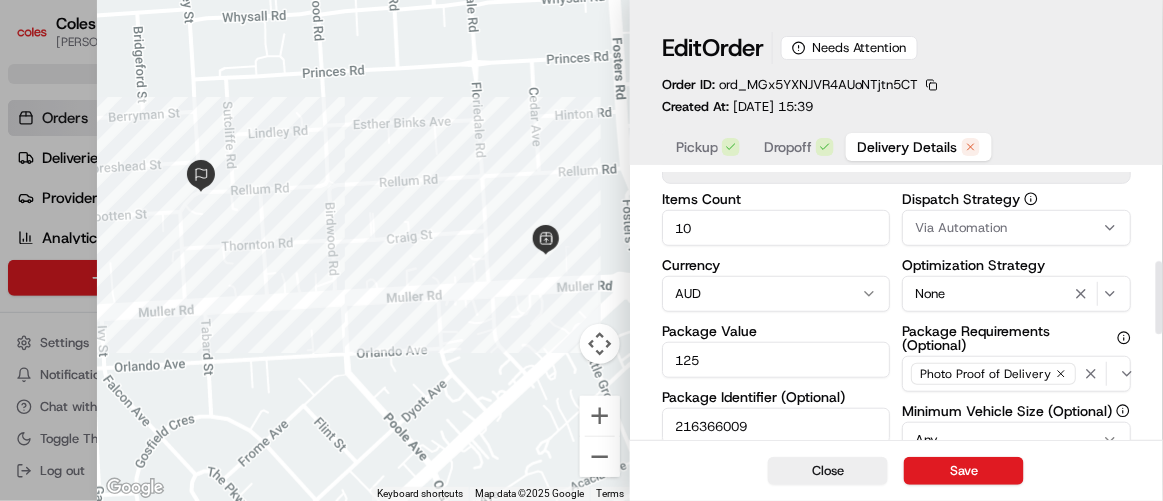 scroll, scrollTop: 323, scrollLeft: 0, axis: vertical 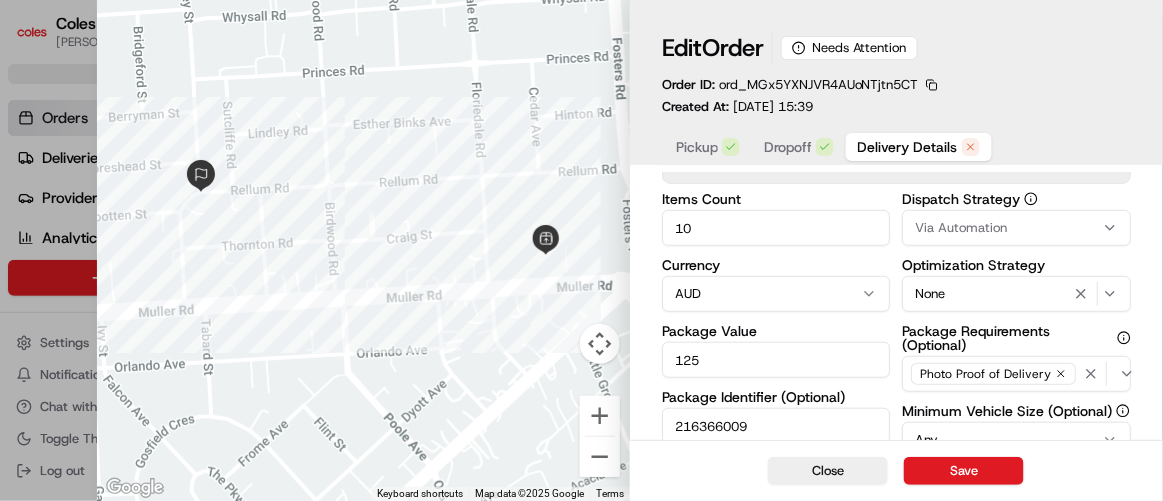 drag, startPoint x: 736, startPoint y: 230, endPoint x: 610, endPoint y: 216, distance: 126.77539 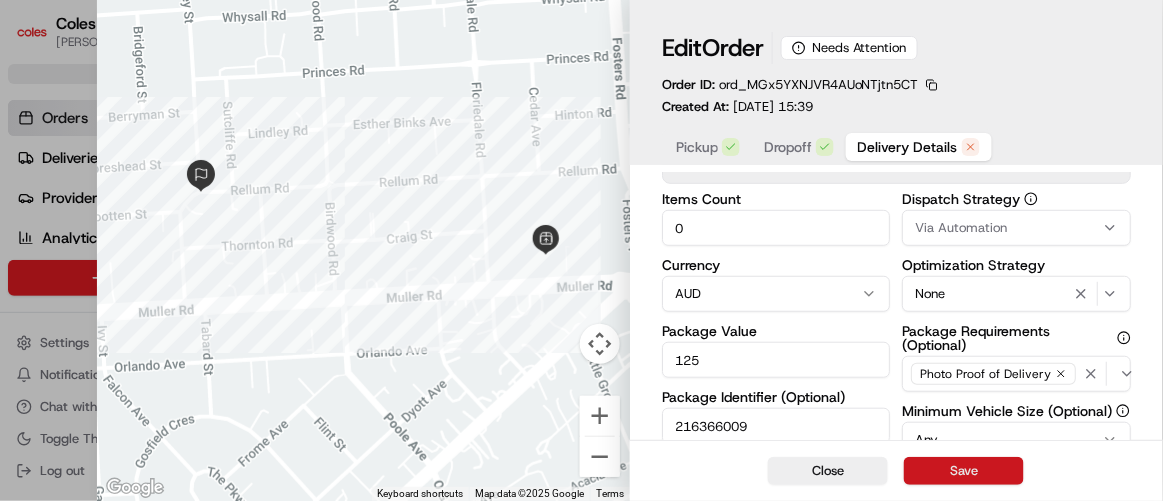 click on "Save" at bounding box center [964, 471] 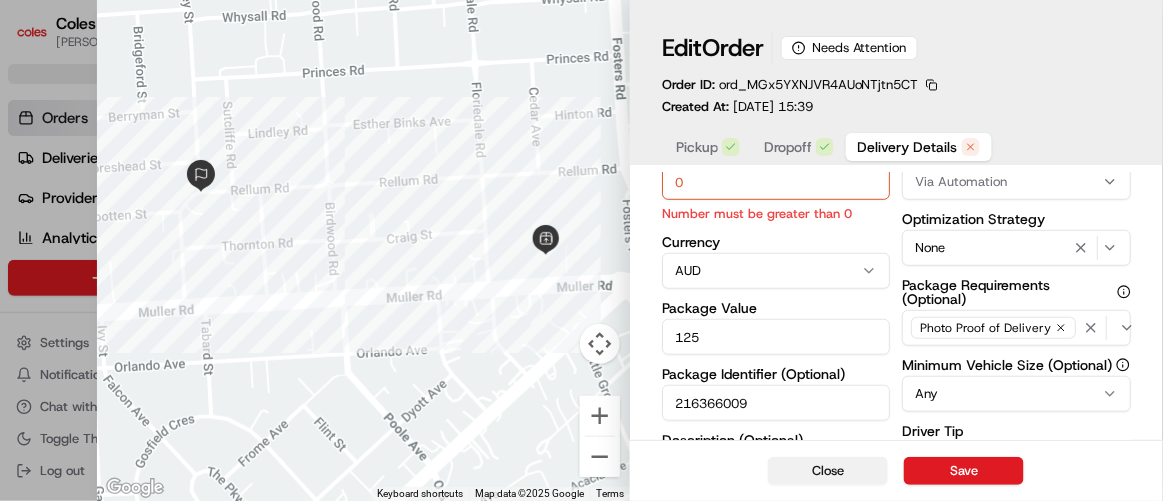 click on "Close" at bounding box center [828, 471] 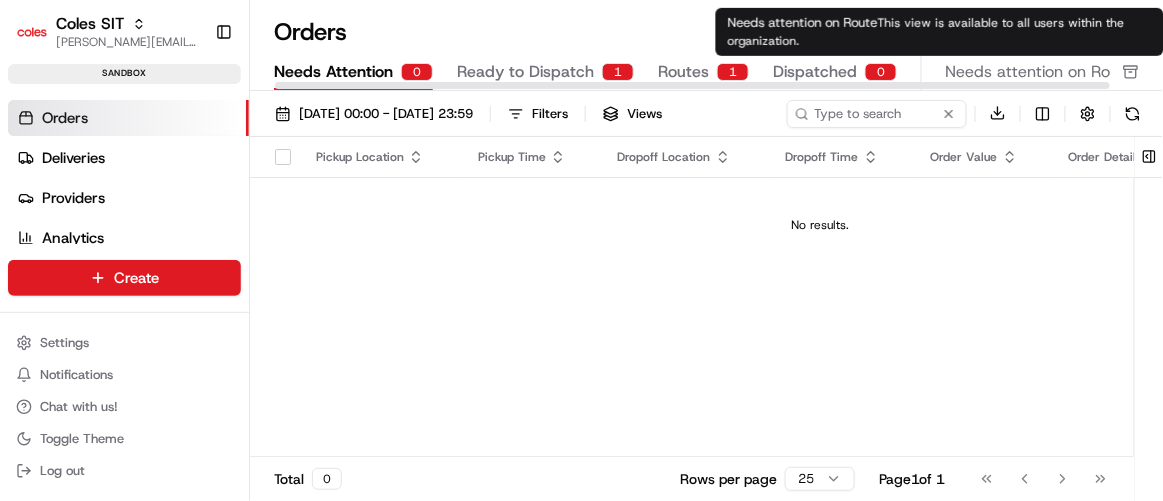 click on "Needs attention on Route" at bounding box center (1040, 72) 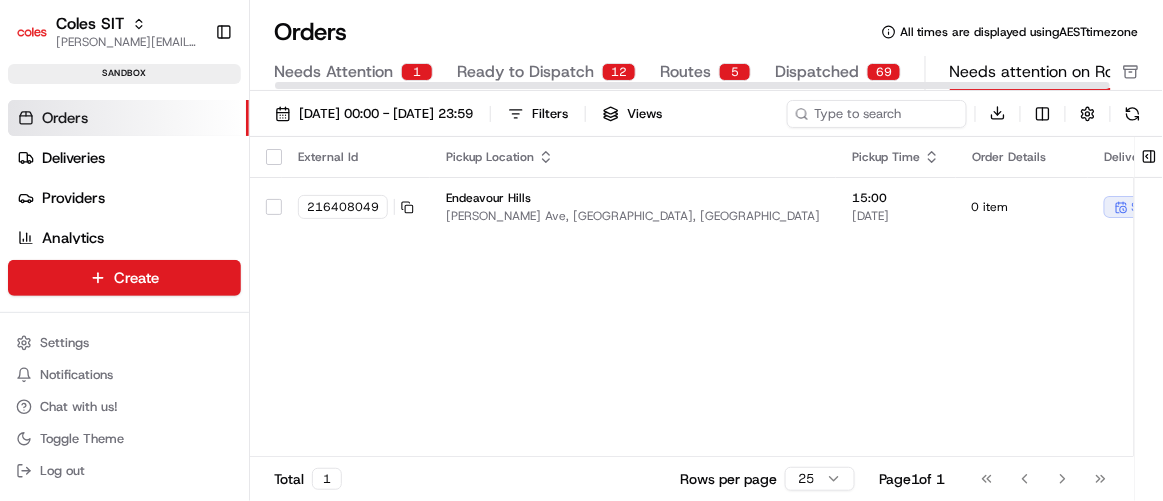 click on "Needs Attention" at bounding box center (333, 72) 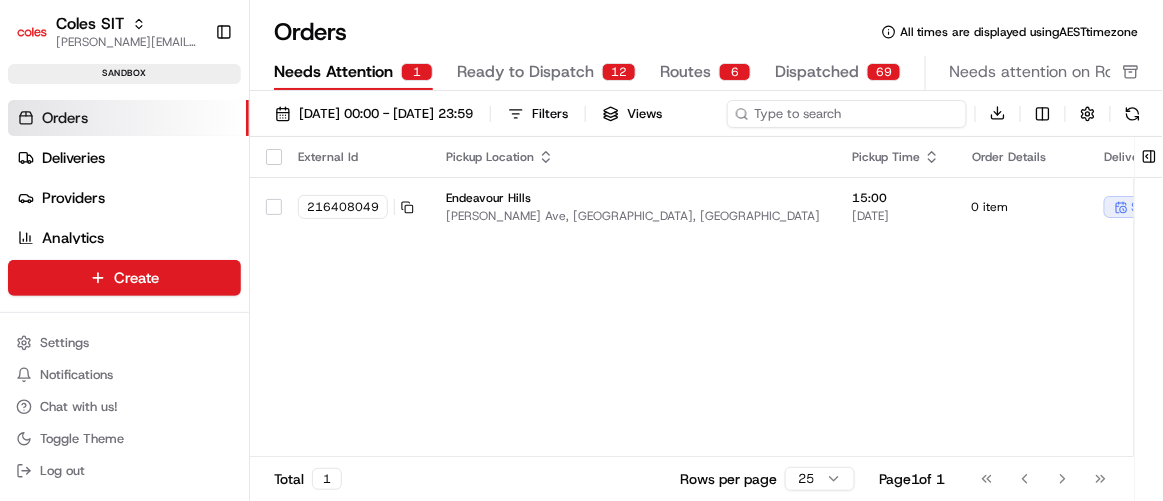 click at bounding box center (847, 114) 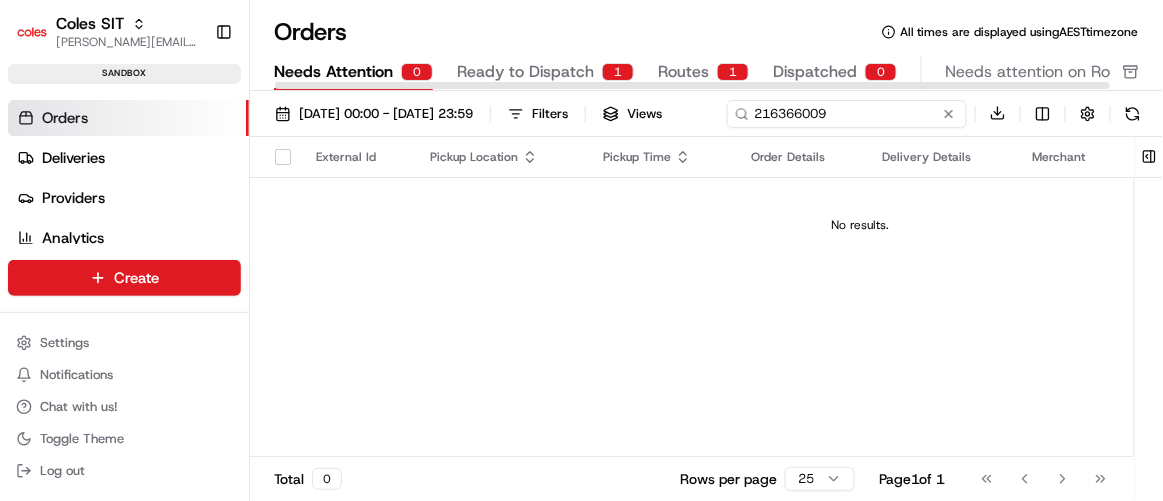 type on "216366009" 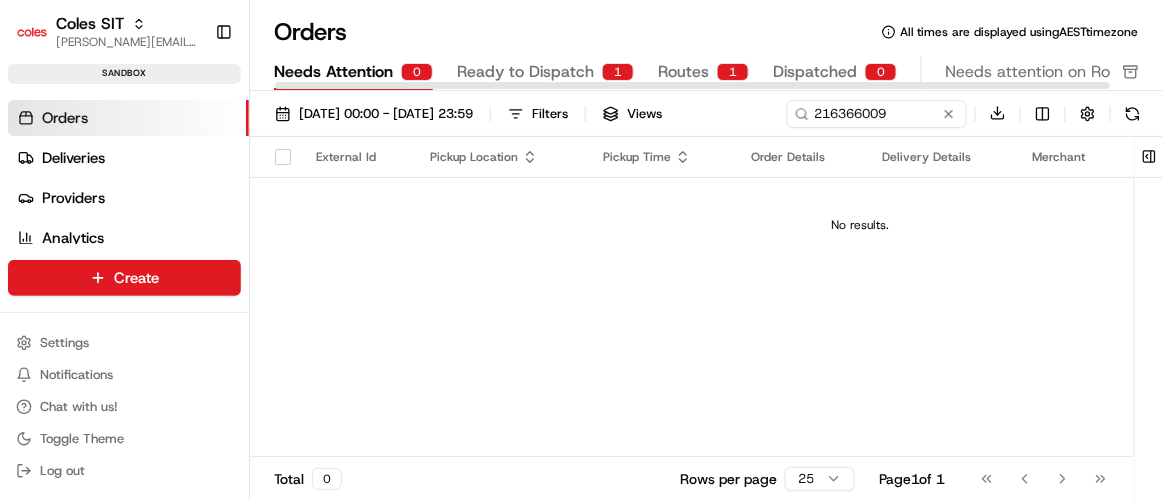 click on "Ready to Dispatch" at bounding box center [525, 72] 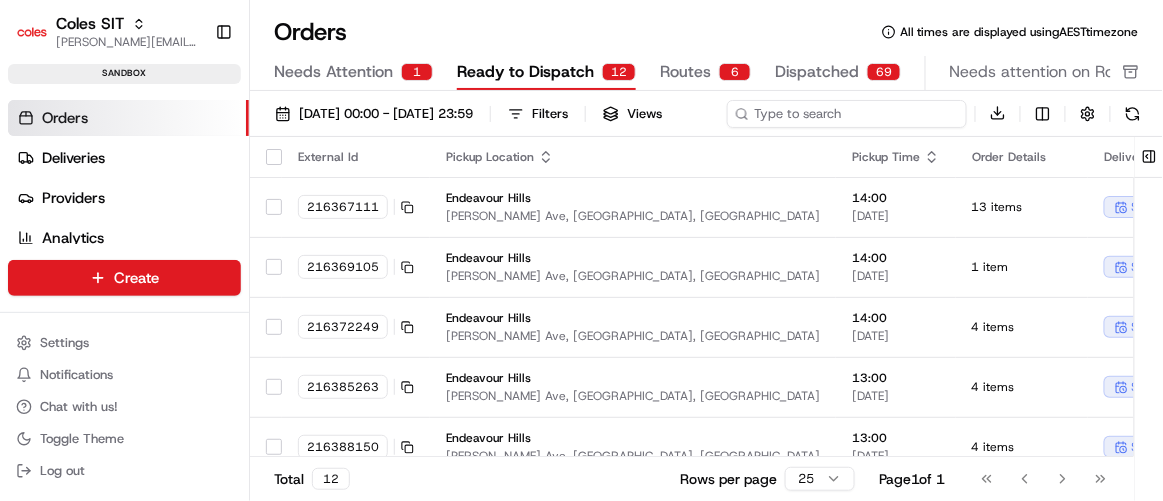 click on "[DATE] 00:00 - [DATE] 23:59 Filters Views Download" at bounding box center [706, 118] 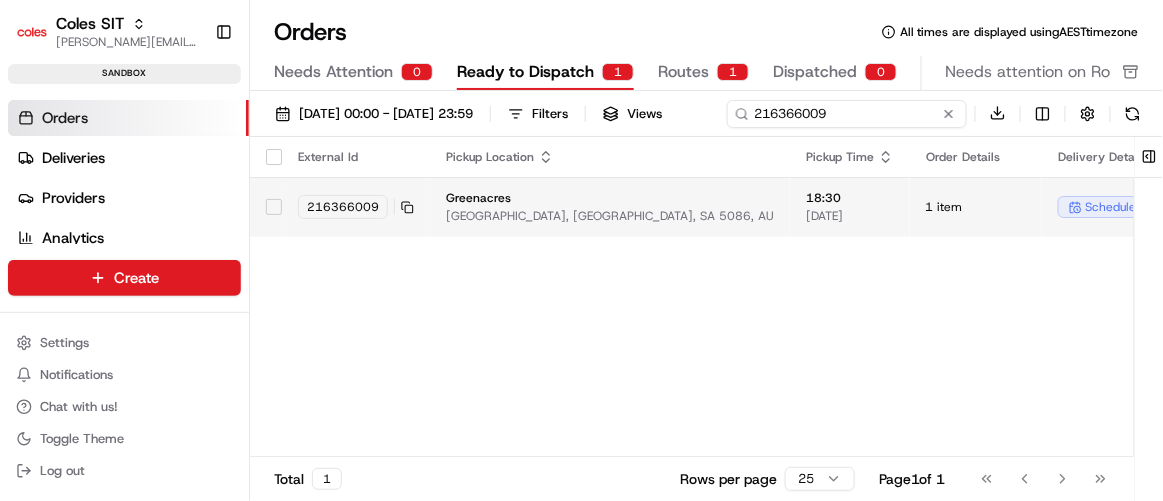 type on "216366009" 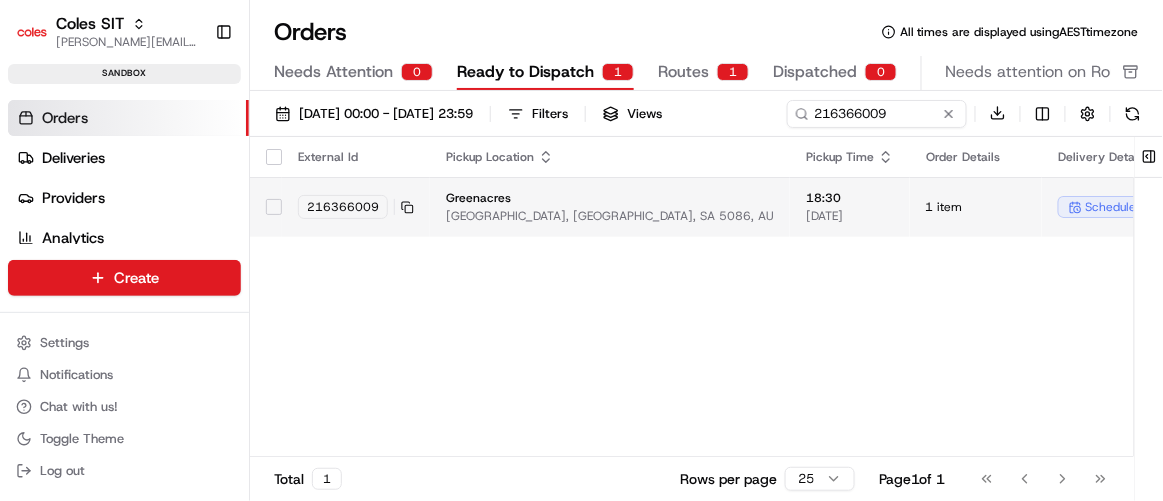 click on "External Id Pickup Location Pickup Time Order Details Delivery Details Route Provider Merchant Created At Actions 216366009 [GEOGRAPHIC_DATA], AU 18:30 [DATE] 1   item scheduled + 2 View Route  Assign Provider 15:39 [DATE]" at bounding box center [1061, 297] 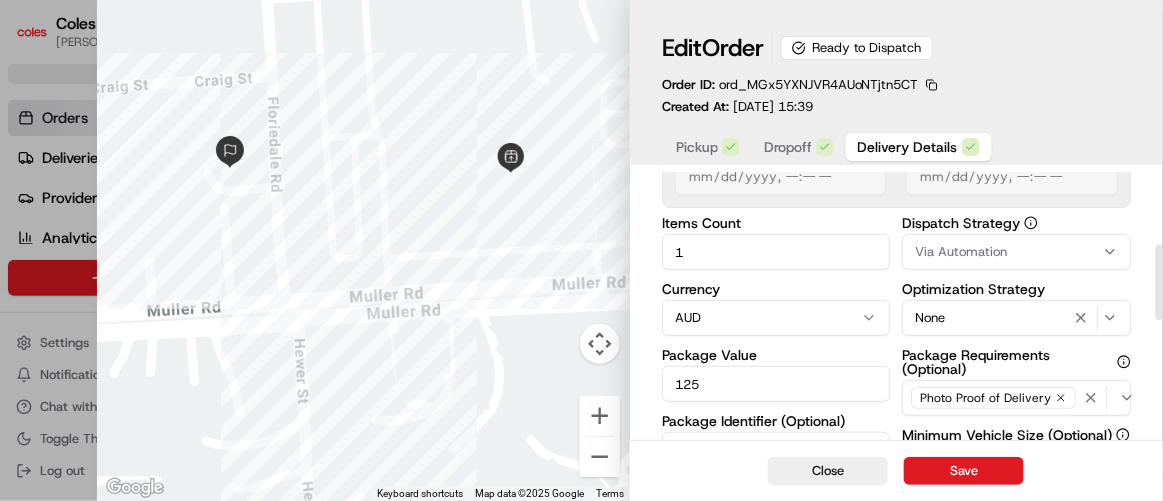 scroll, scrollTop: 248, scrollLeft: 0, axis: vertical 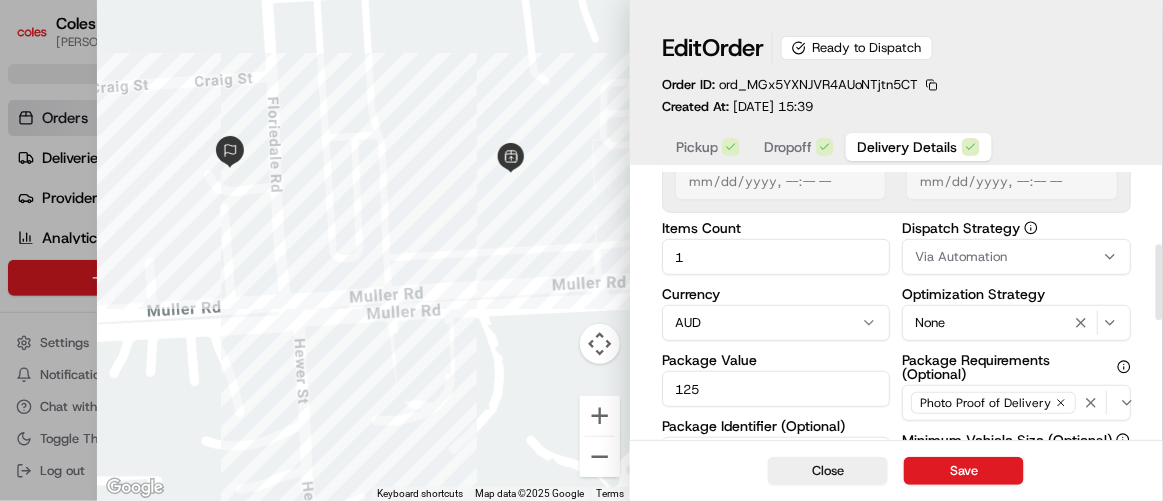 click on "1" at bounding box center (776, 257) 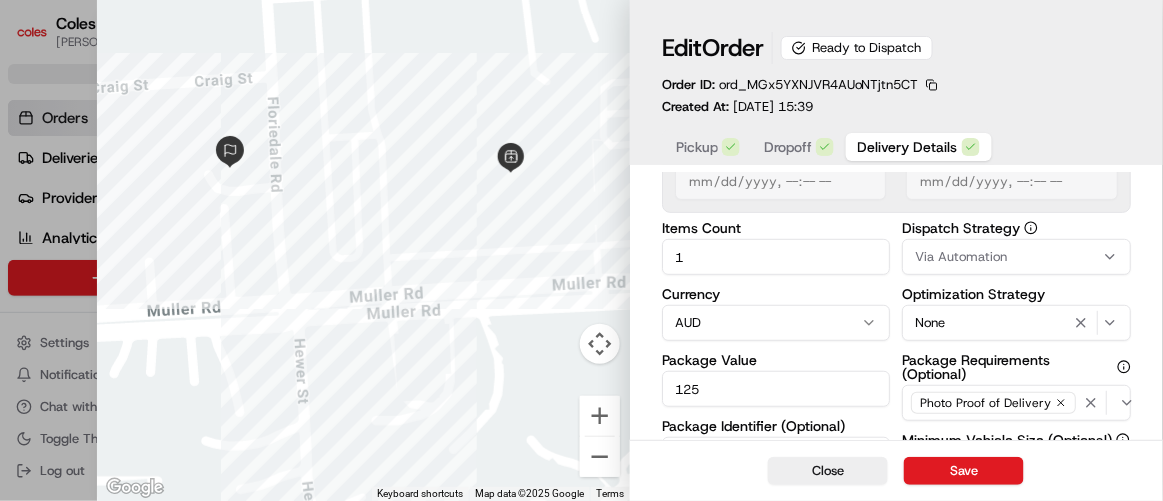 click on "125" at bounding box center [776, 389] 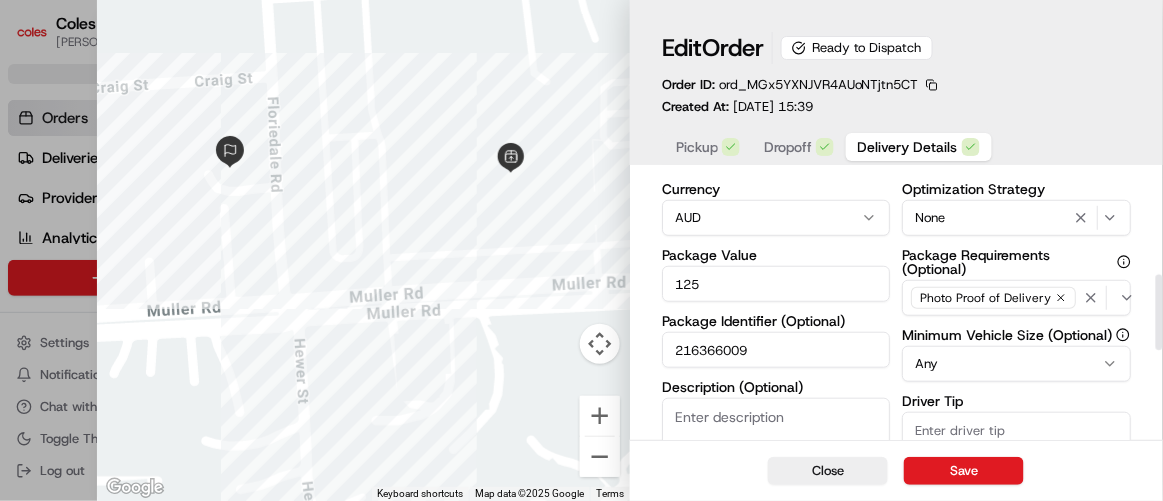 scroll, scrollTop: 426, scrollLeft: 0, axis: vertical 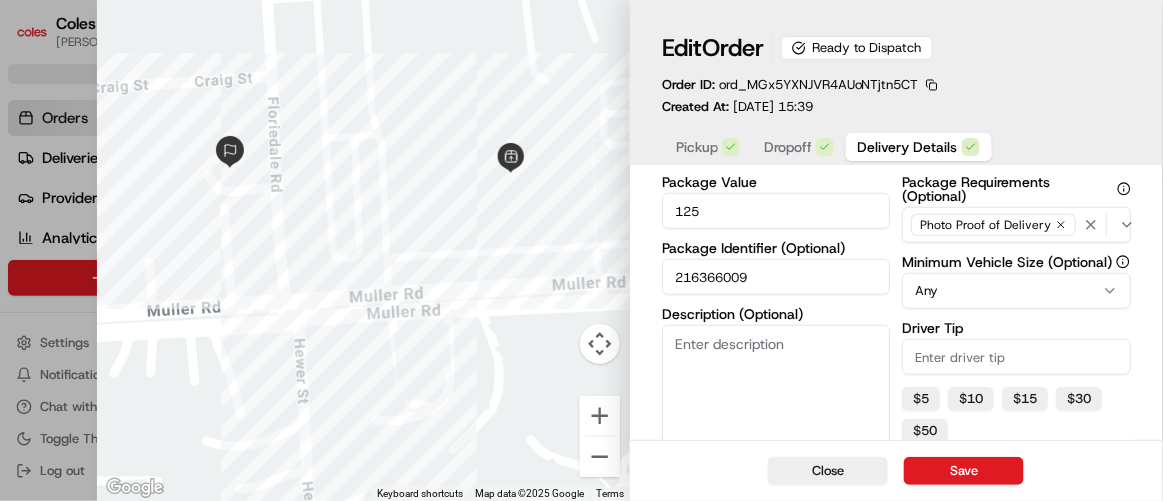drag, startPoint x: 809, startPoint y: 278, endPoint x: 635, endPoint y: 274, distance: 174.04597 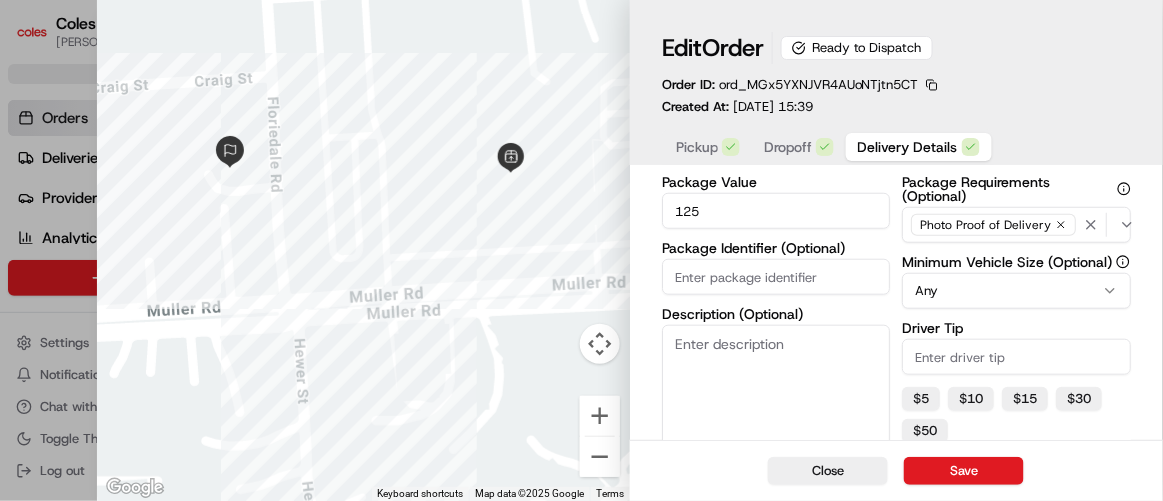 click on "Package Identifier (Optional)" at bounding box center (776, 277) 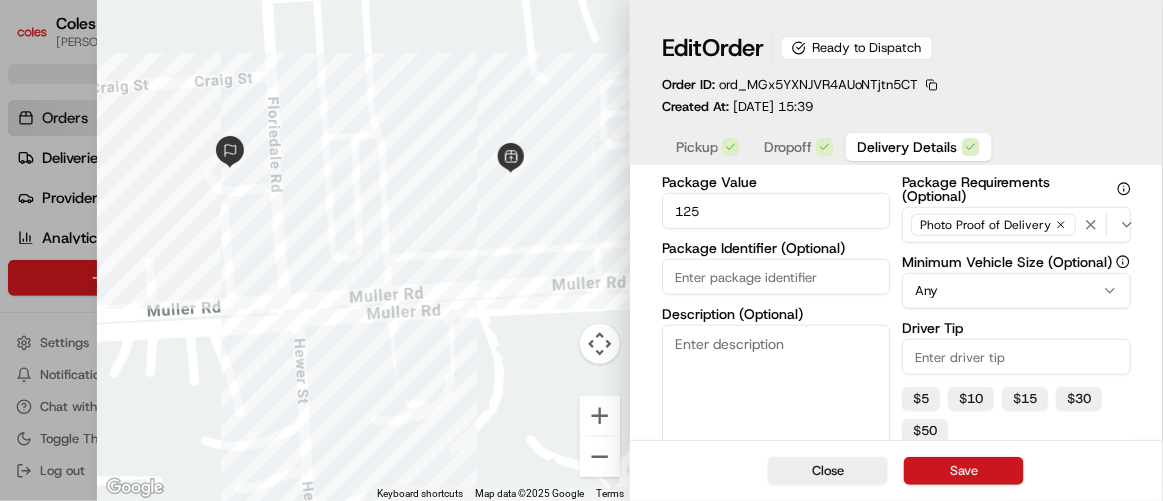 type 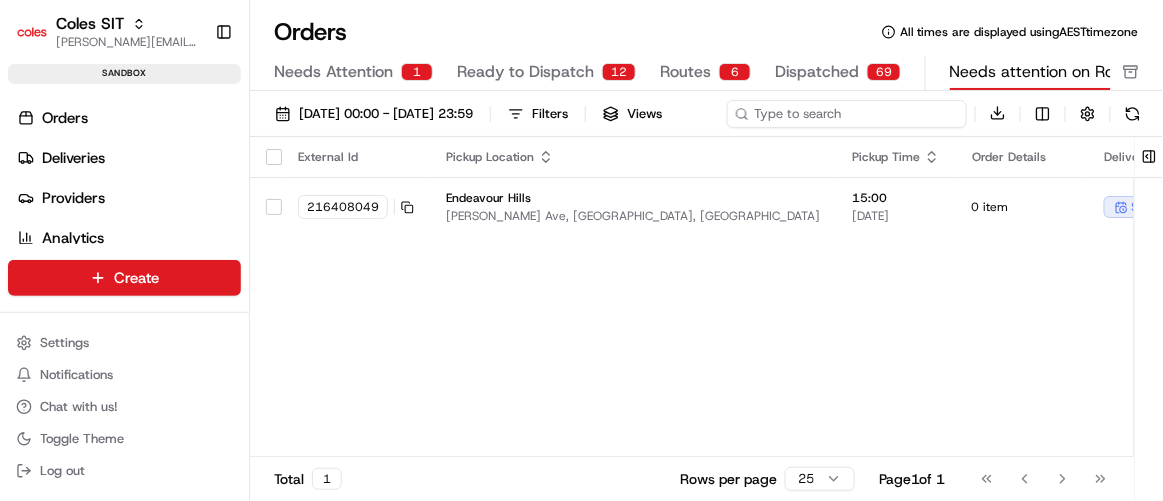 click at bounding box center [847, 114] 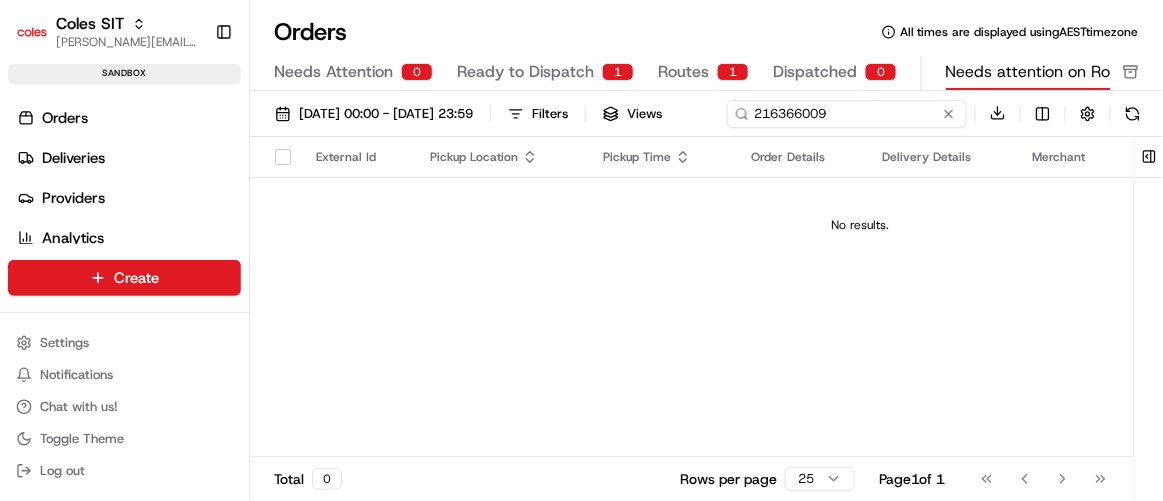 type on "216366009" 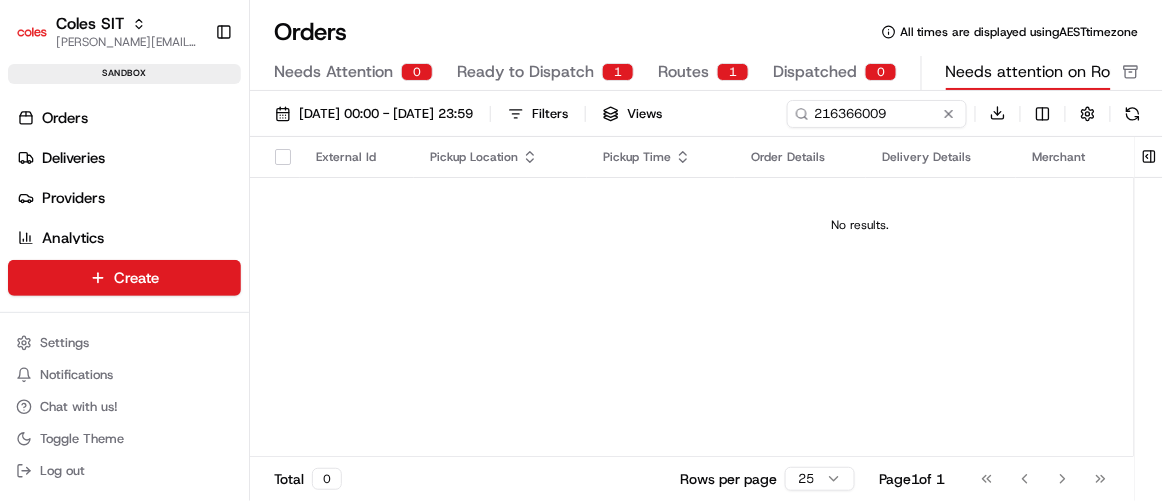 click on "No results." at bounding box center (860, 225) 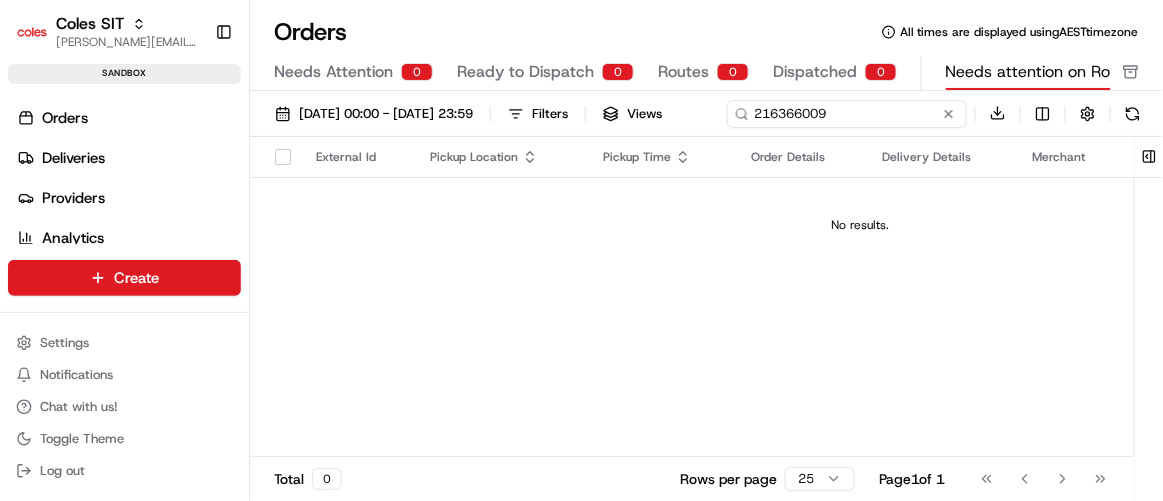 click on "[DATE] 00:00 - [DATE] 23:59 Filters Views 216366009 Download" at bounding box center (706, 118) 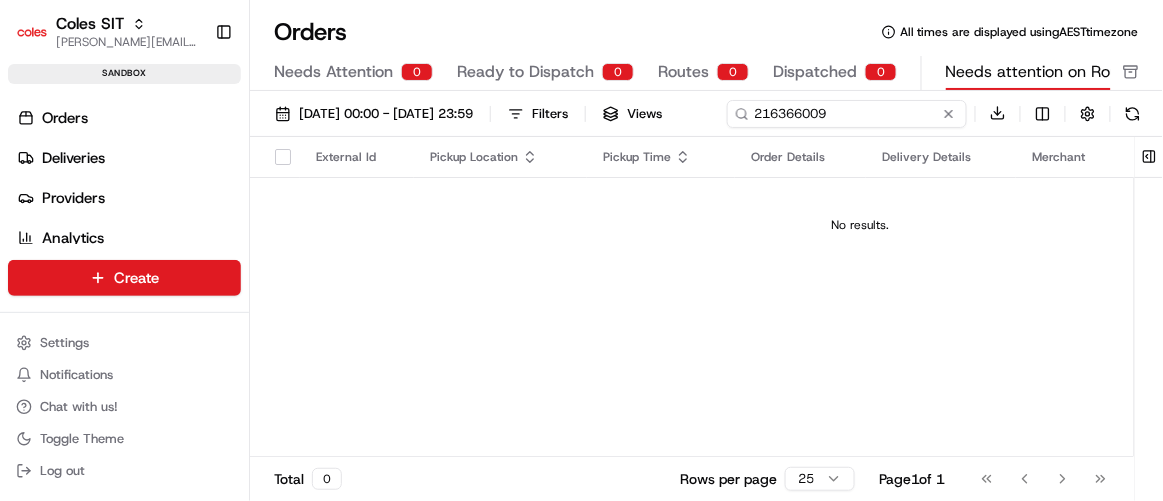click on "216366009" at bounding box center (847, 114) 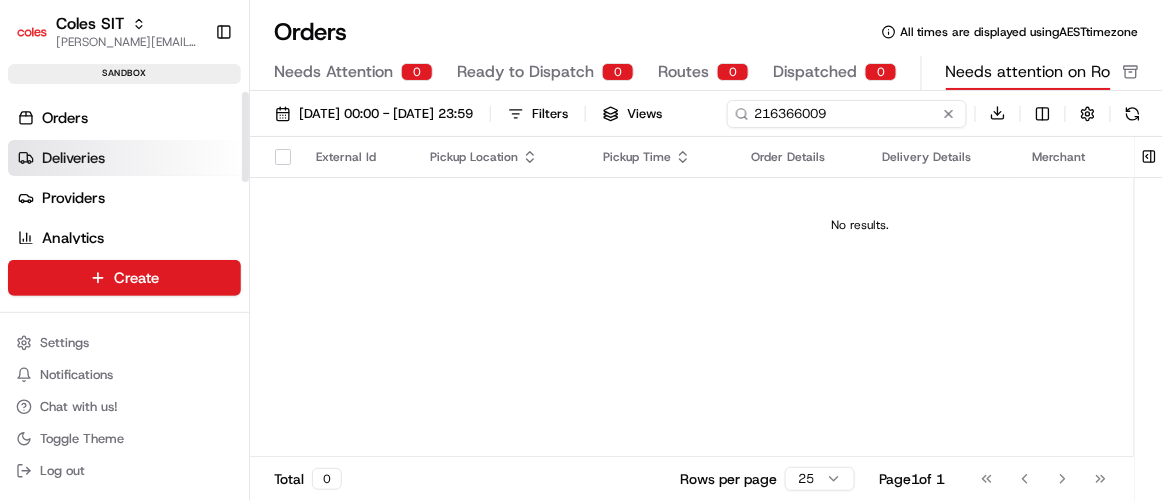 drag, startPoint x: 453, startPoint y: 149, endPoint x: 50, endPoint y: 142, distance: 403.0608 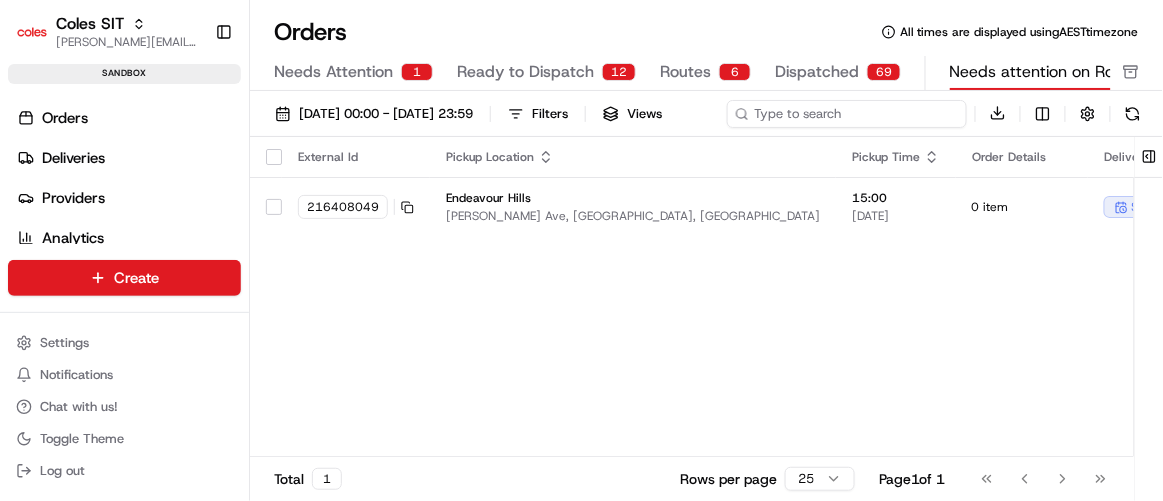 click at bounding box center [847, 114] 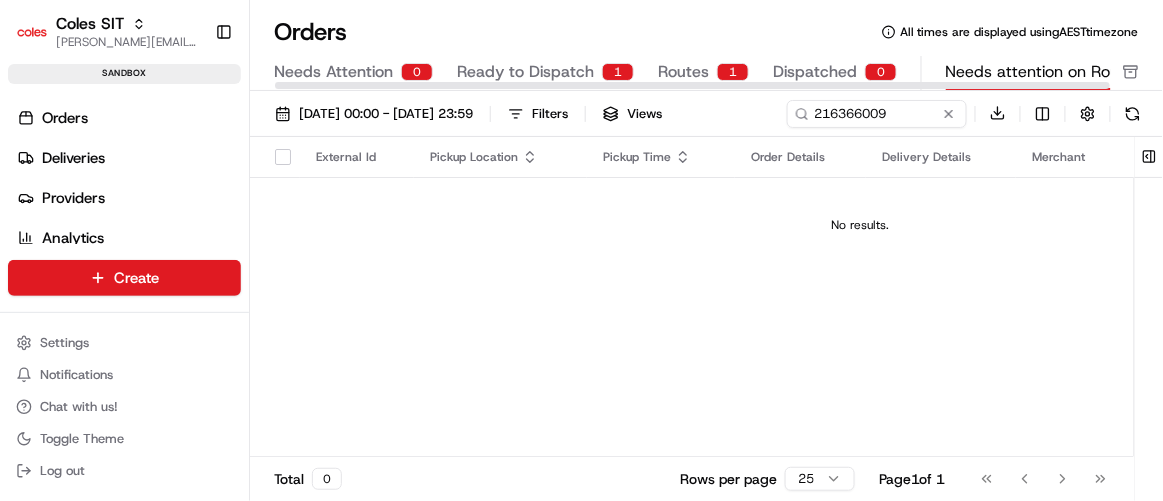 click at bounding box center (692, 85) 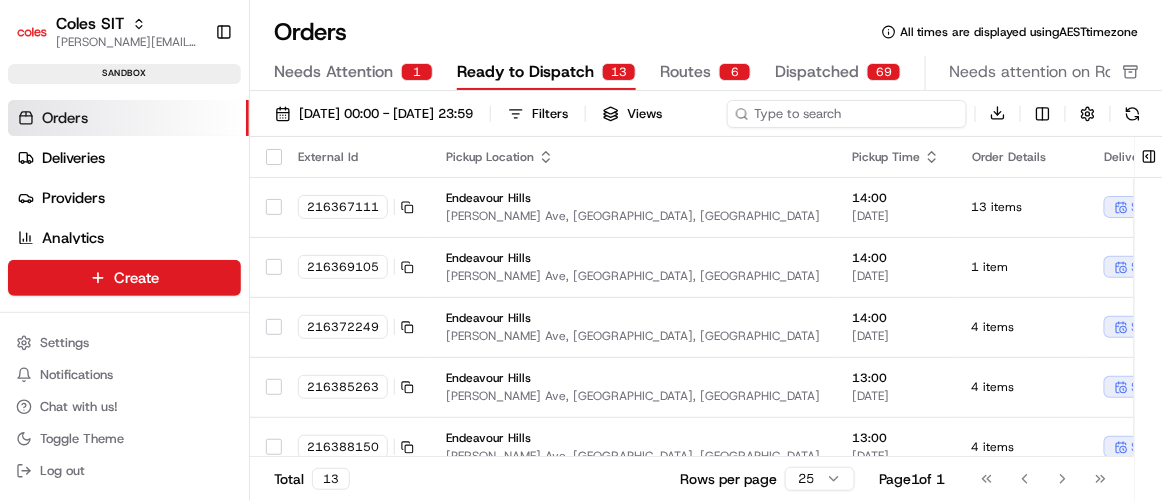click on "[DATE] 00:00 - [DATE] 23:59 Filters Views Download" at bounding box center [706, 118] 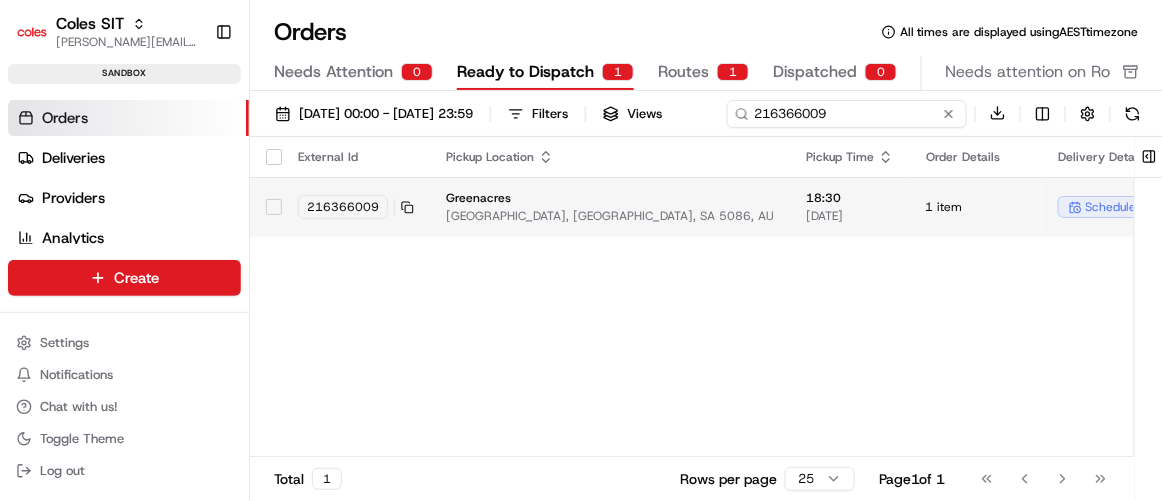 type on "216366009" 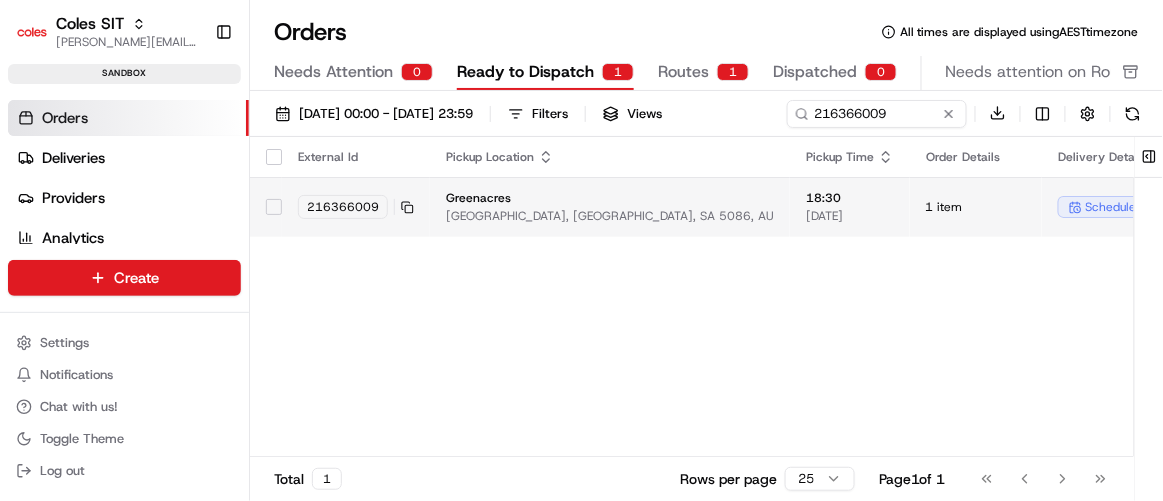 click on "External Id Pickup Location Pickup Time Order Details Delivery Details Route Provider Merchant Created At Actions 216366009 [GEOGRAPHIC_DATA], [GEOGRAPHIC_DATA], SA 5086, AU 18:30 [DATE] 1   item scheduled View Route  Assign Provider 11:32 [DATE]" at bounding box center (1061, 297) 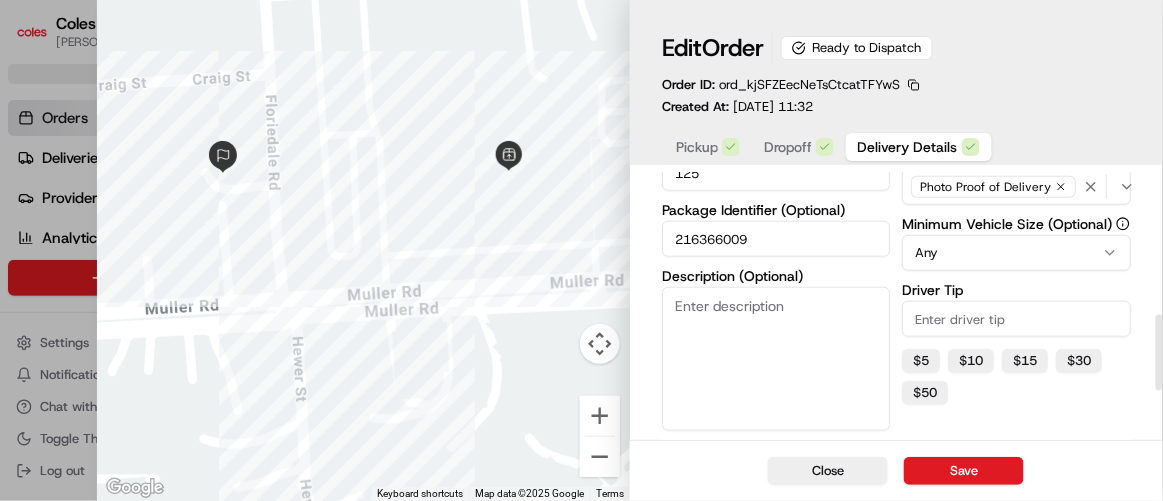 scroll, scrollTop: 552, scrollLeft: 0, axis: vertical 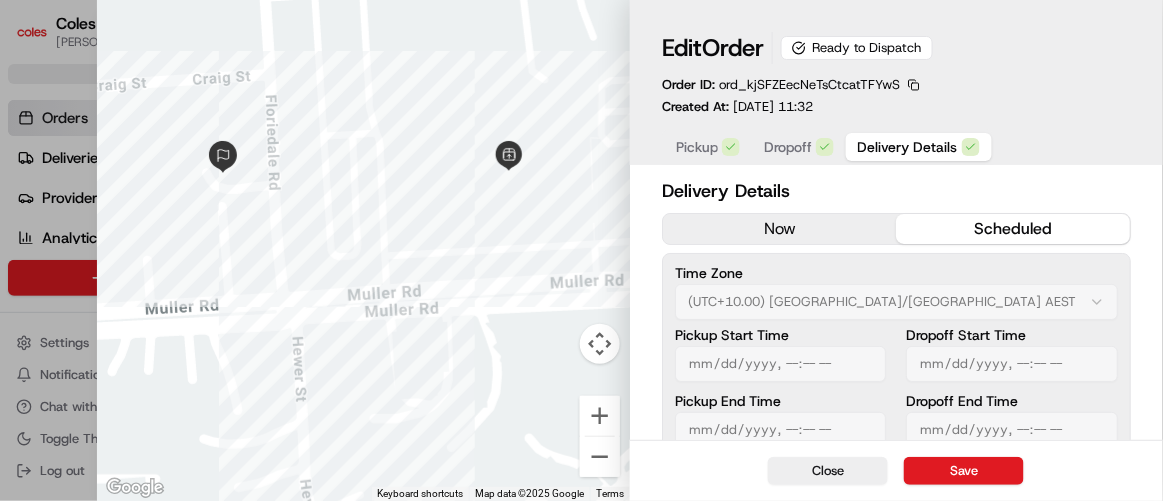 click on "now" at bounding box center (780, 229) 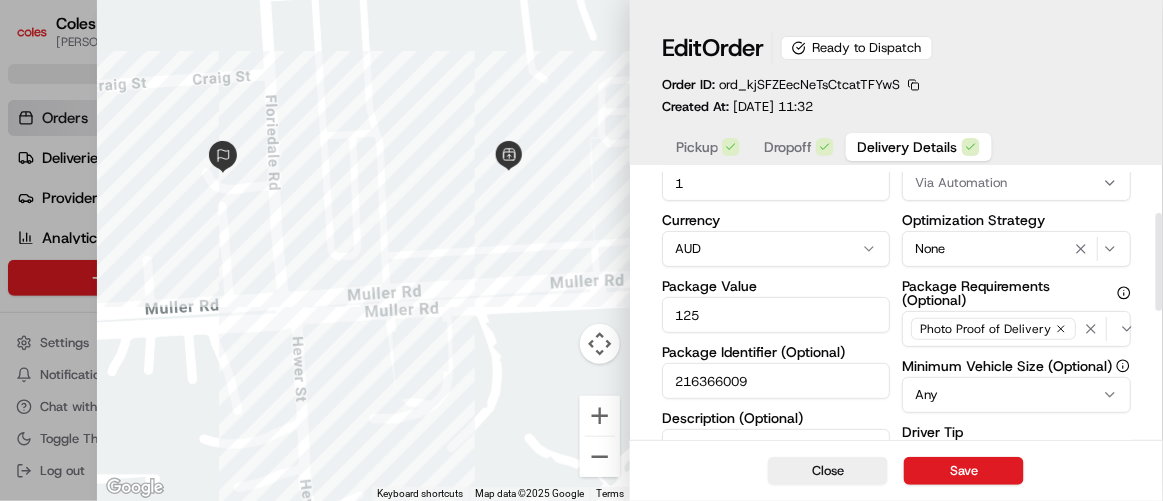 scroll, scrollTop: 118, scrollLeft: 0, axis: vertical 